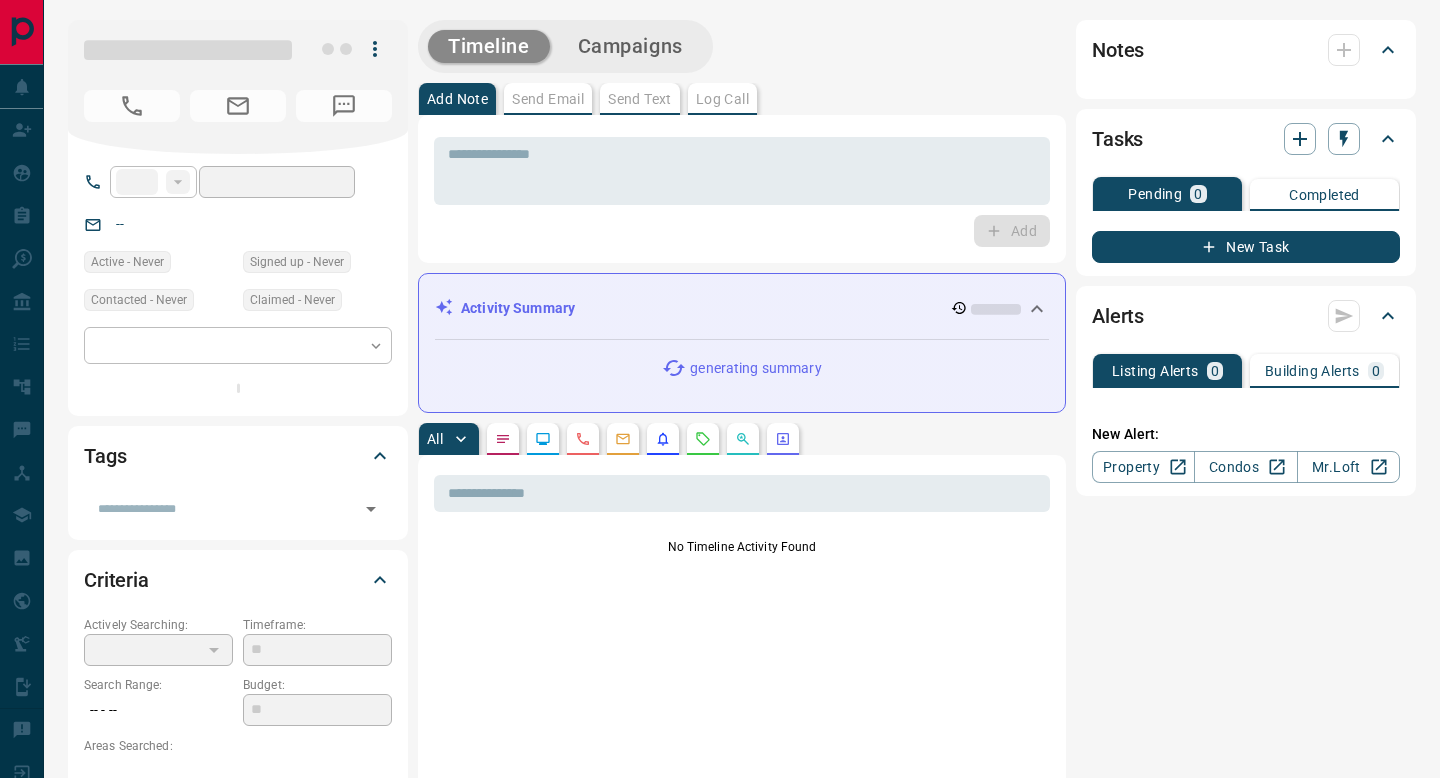 scroll, scrollTop: 0, scrollLeft: 0, axis: both 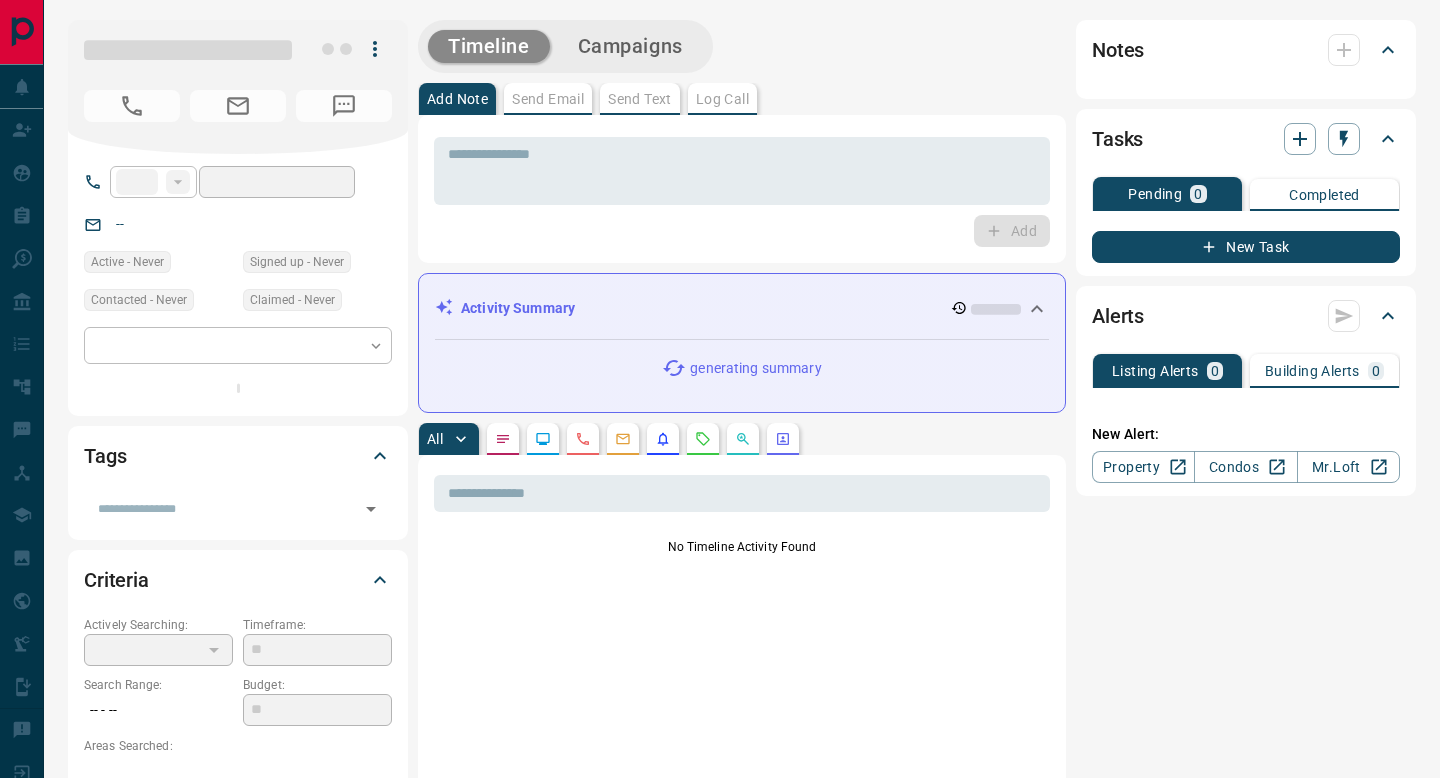 type on "**********" 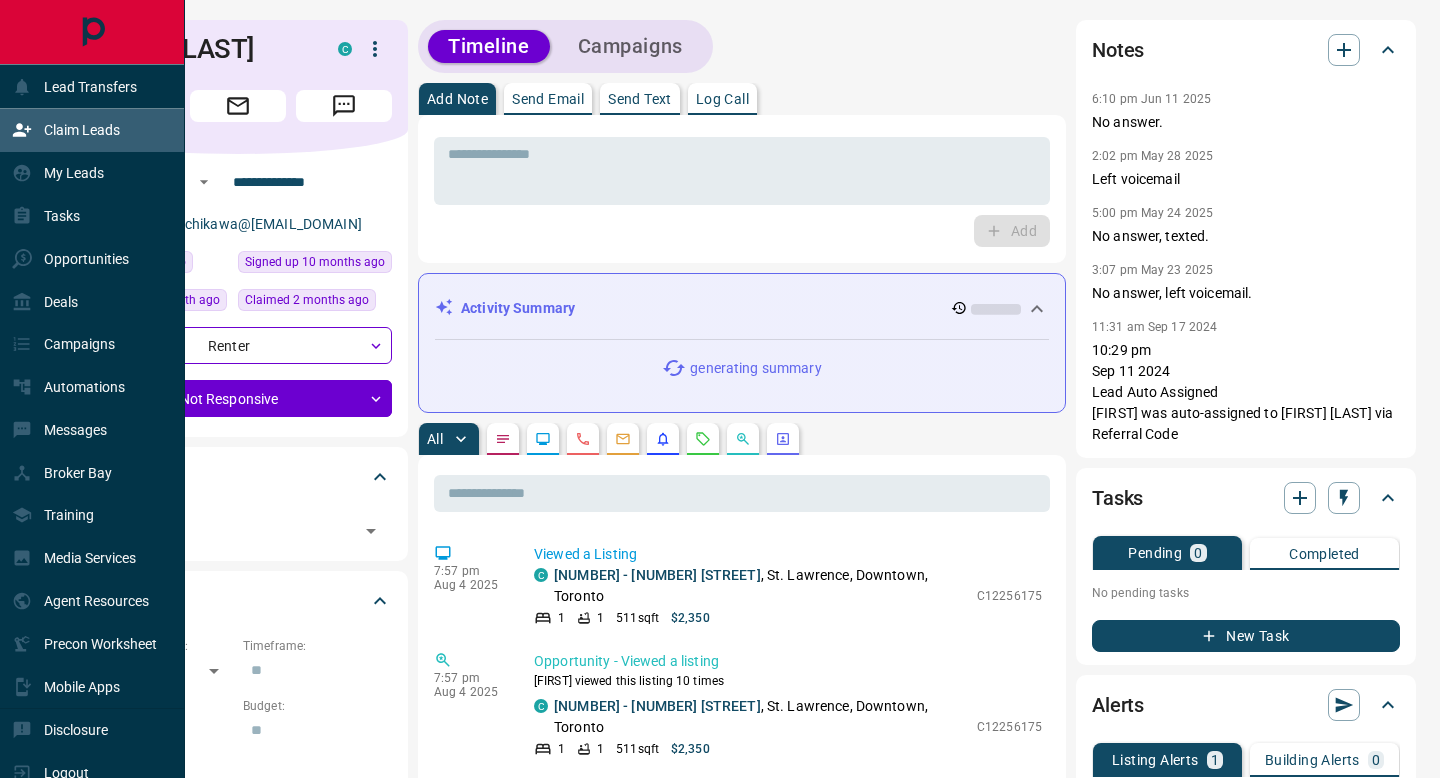 click on "Claim Leads" at bounding box center [82, 130] 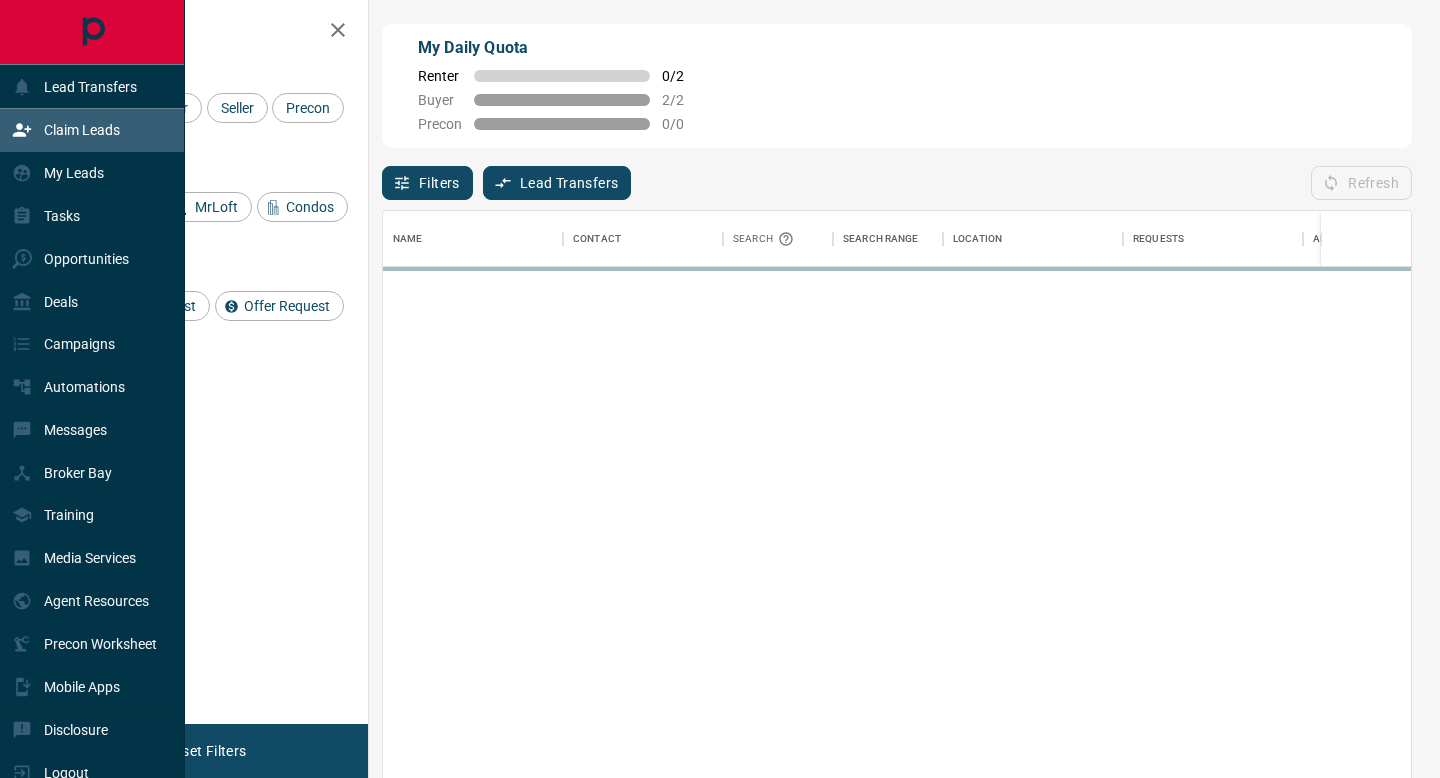 scroll, scrollTop: 0, scrollLeft: 1, axis: horizontal 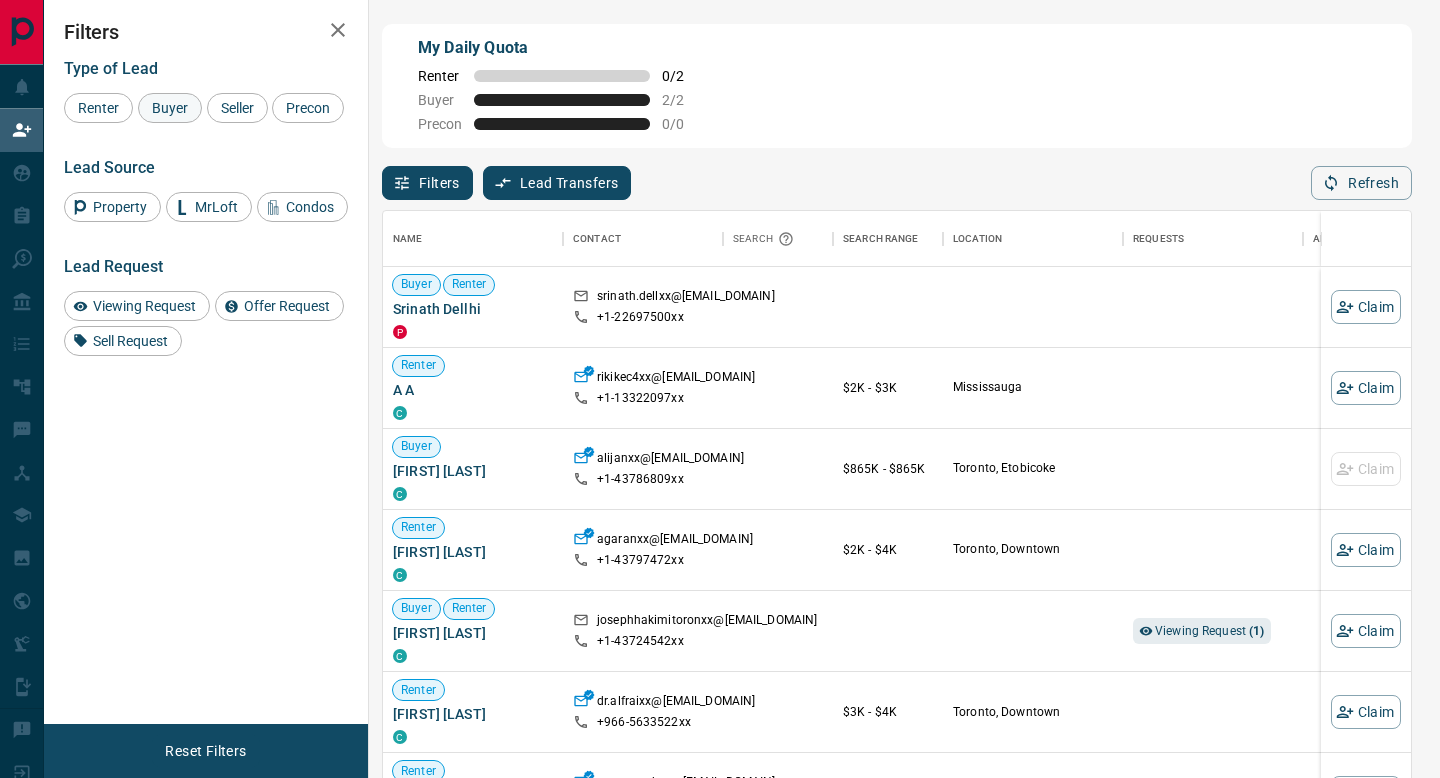 click on "Buyer" at bounding box center (170, 108) 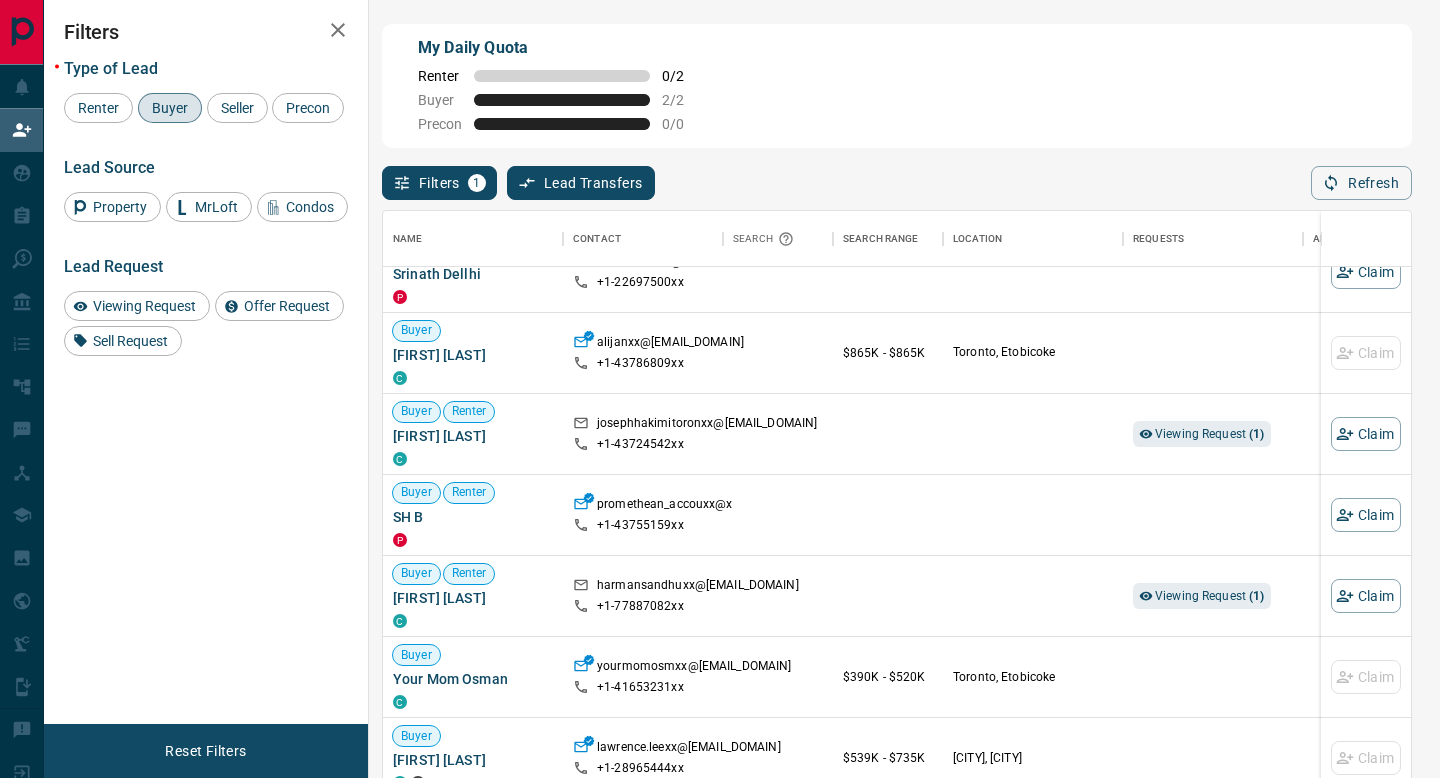 scroll, scrollTop: 47, scrollLeft: 0, axis: vertical 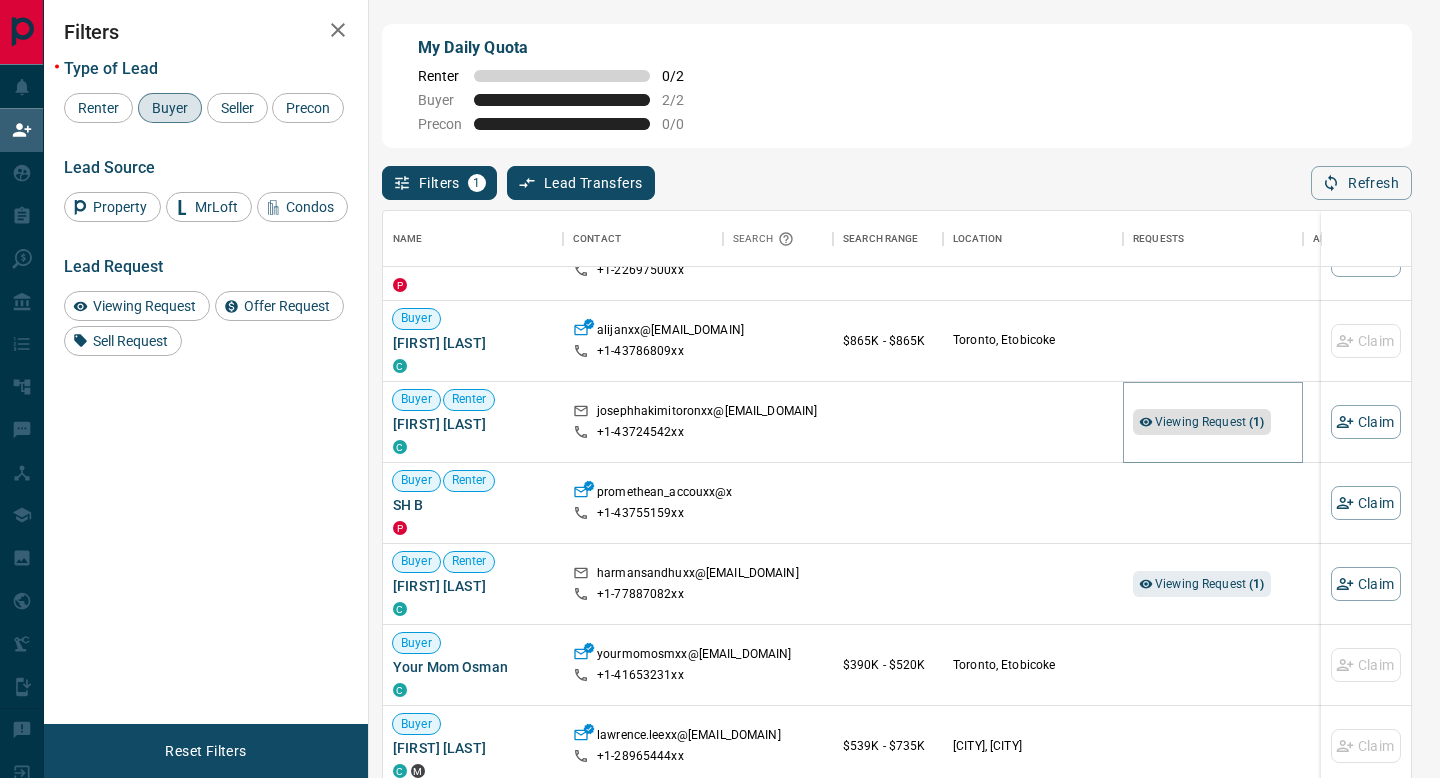 click on "Viewing Request   ( 1 )" at bounding box center [1210, 422] 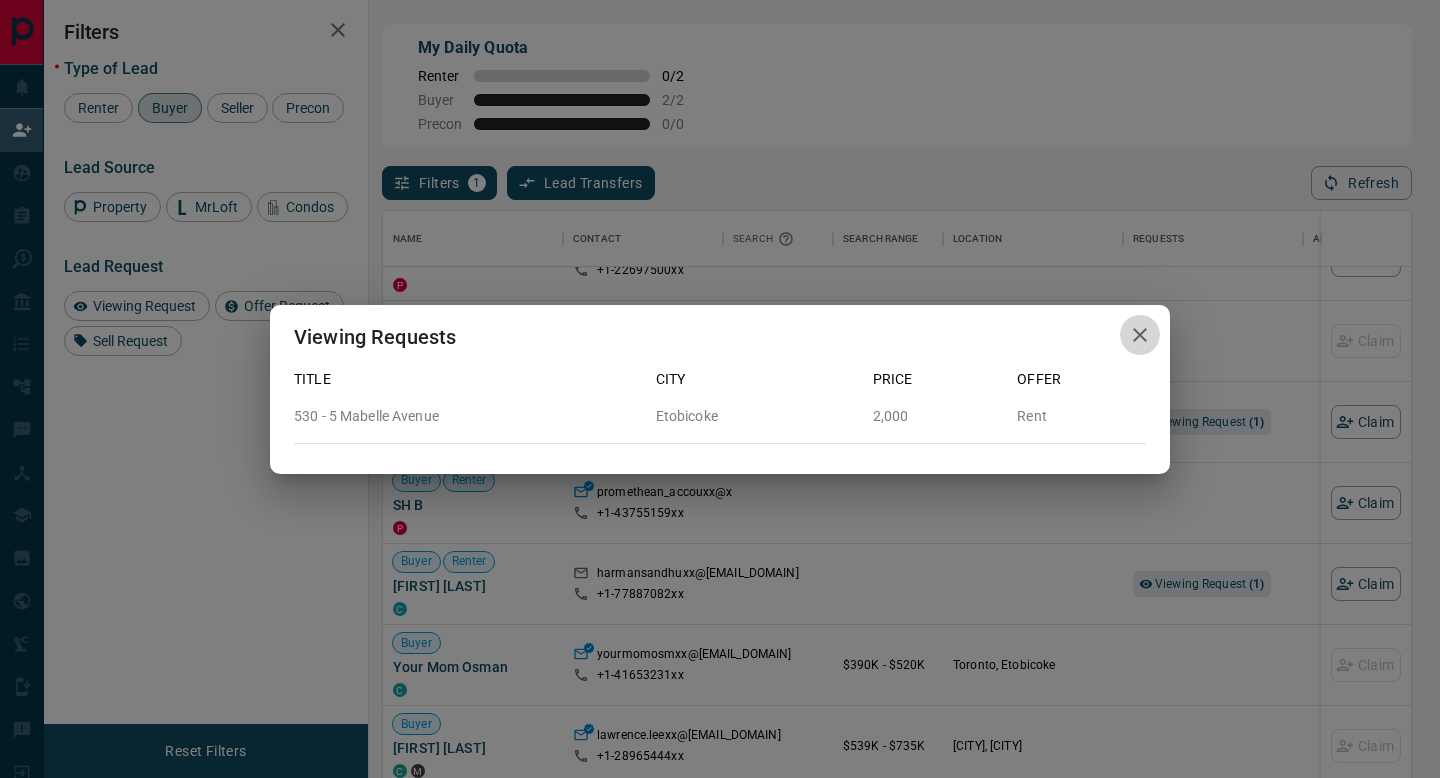 click 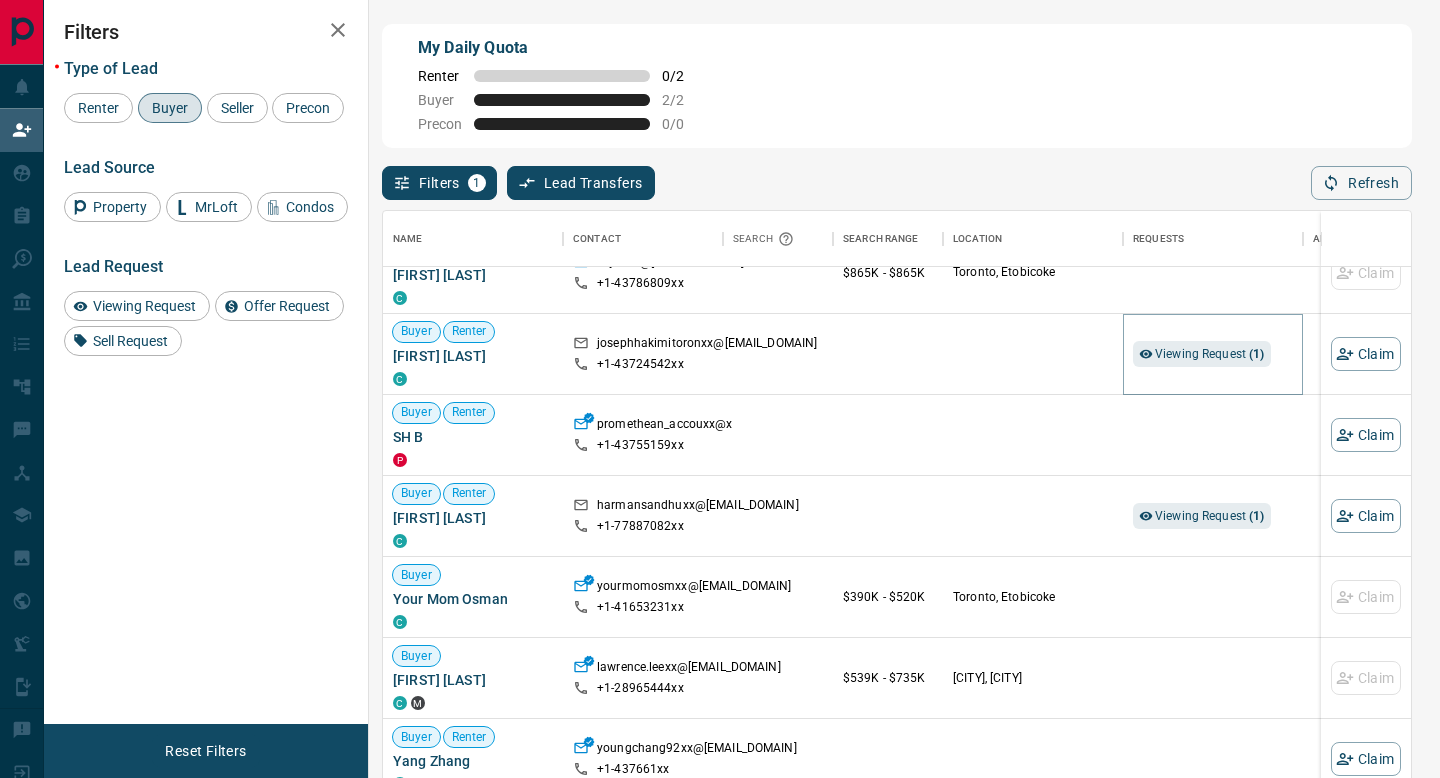 scroll, scrollTop: 179, scrollLeft: 0, axis: vertical 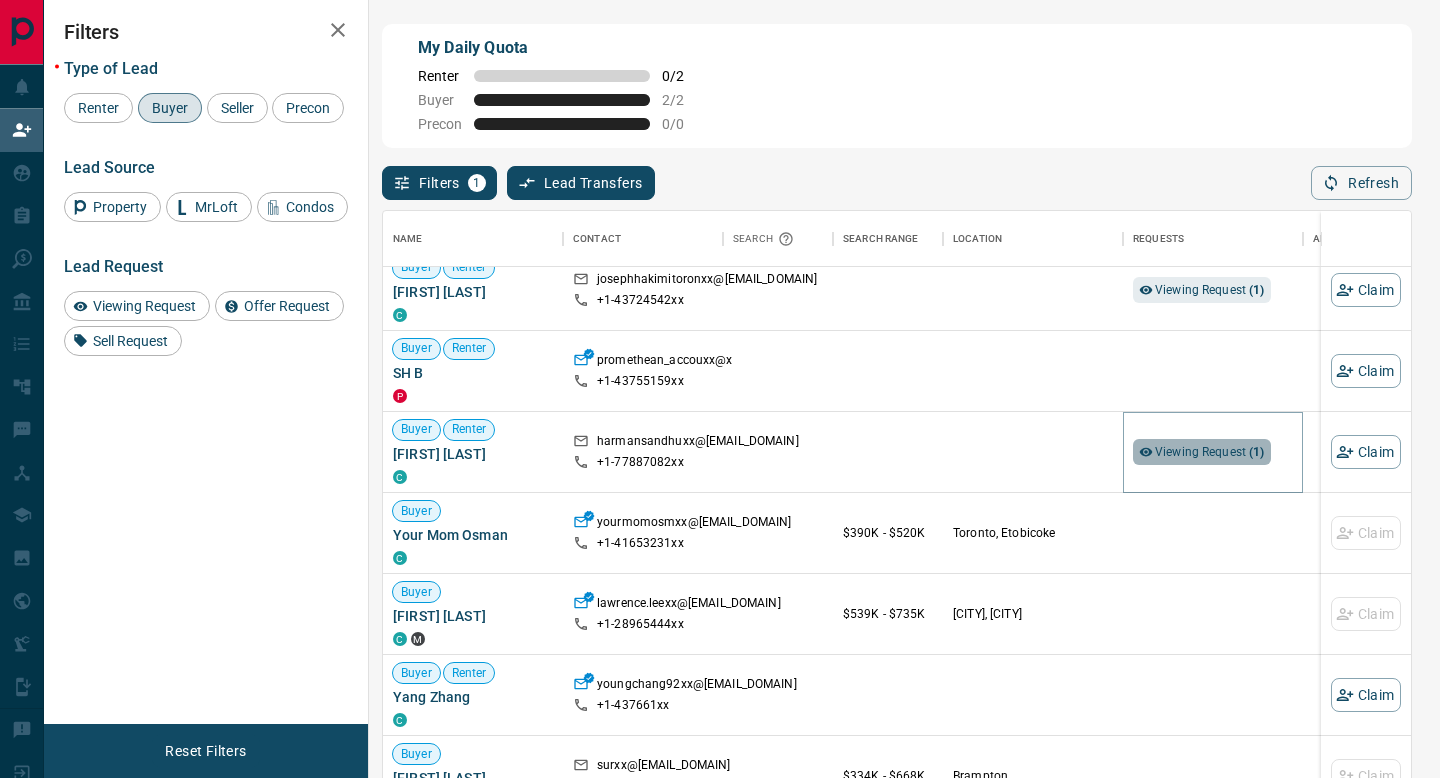 click on "Viewing Request   ( 1 )" at bounding box center [1210, 452] 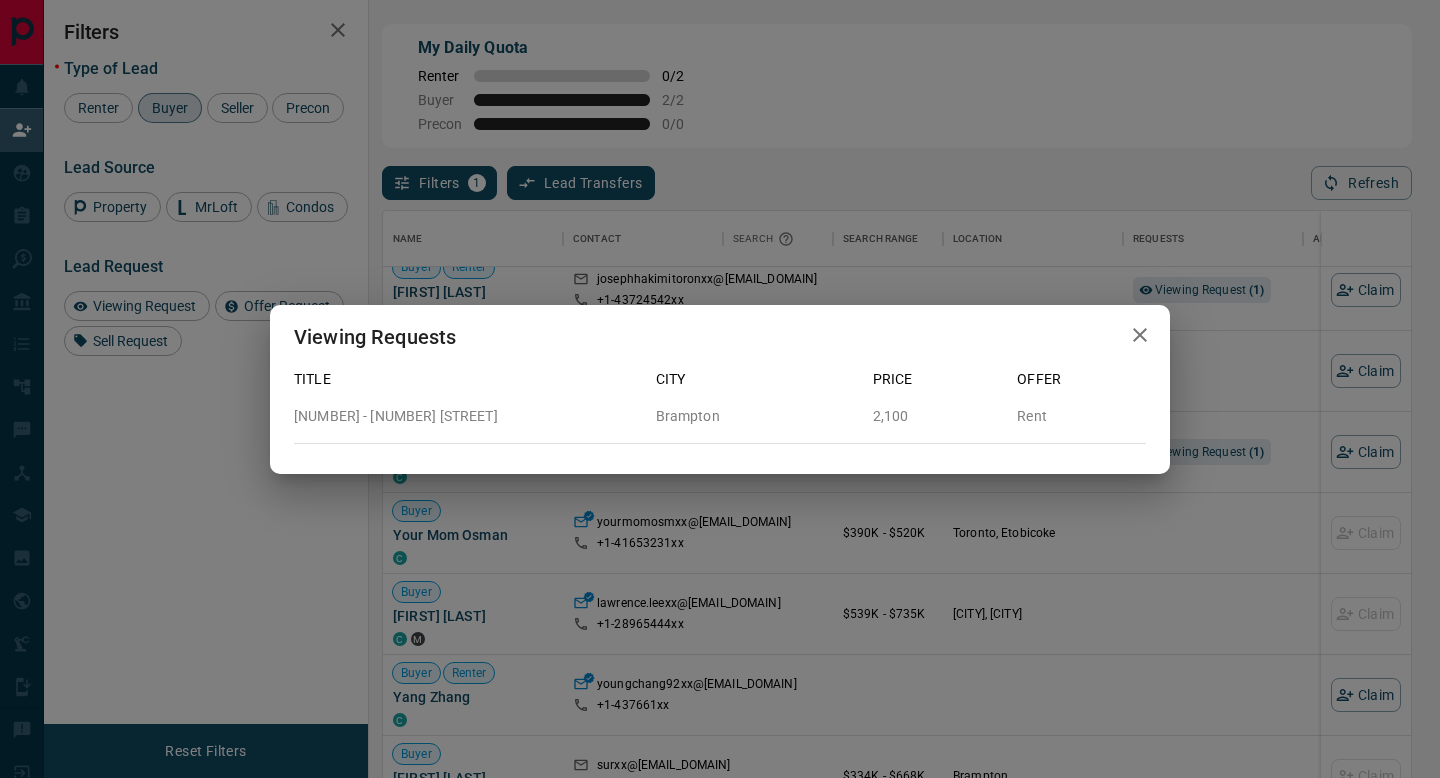 click 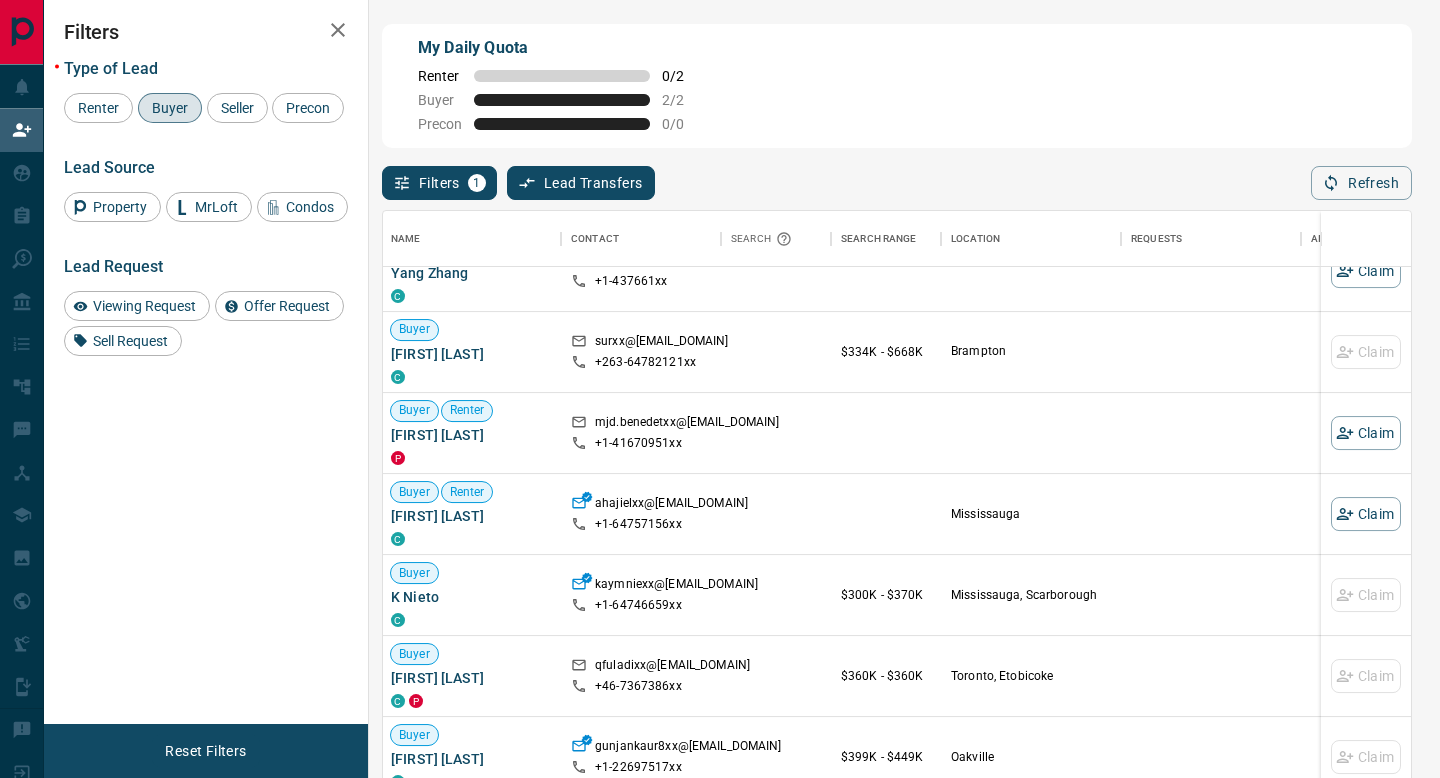 scroll, scrollTop: 645, scrollLeft: 2, axis: both 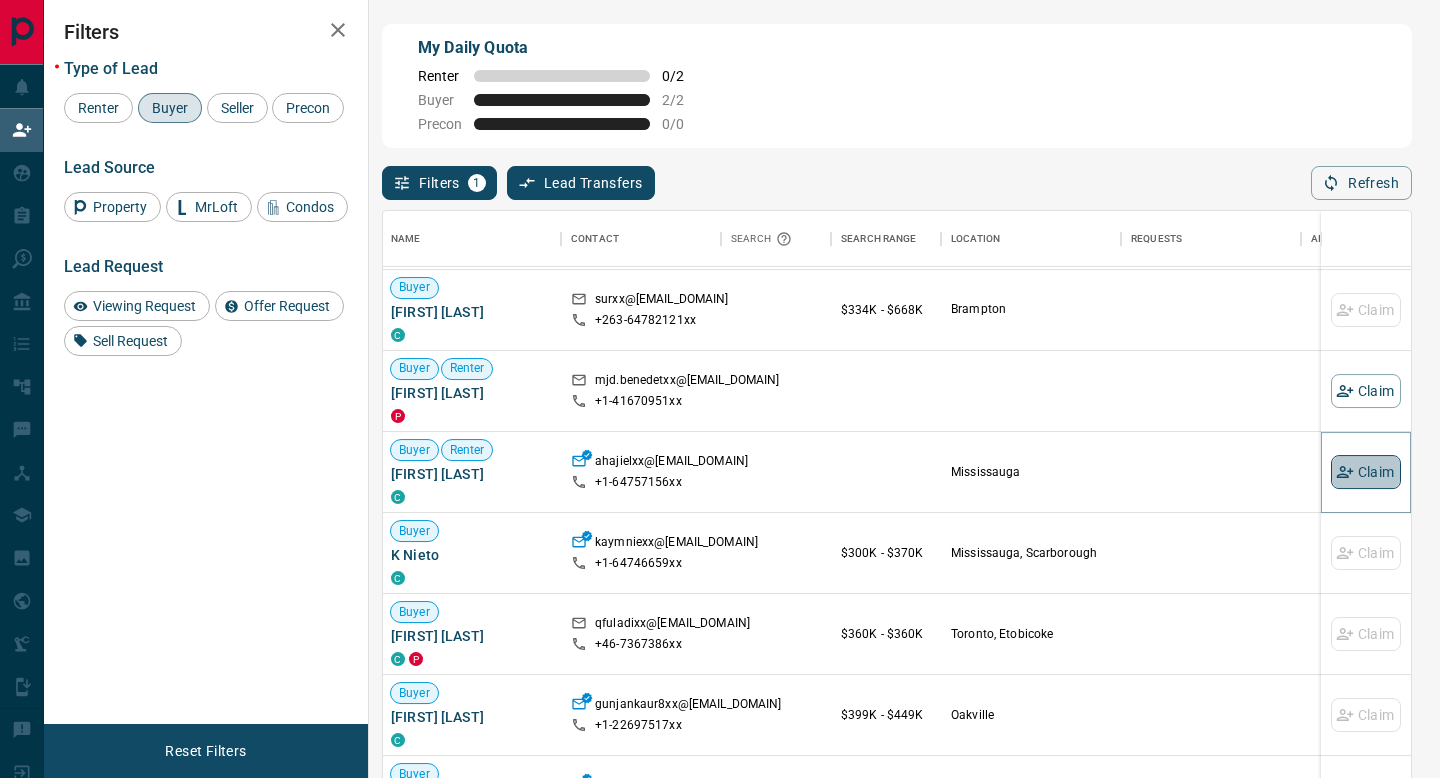 click 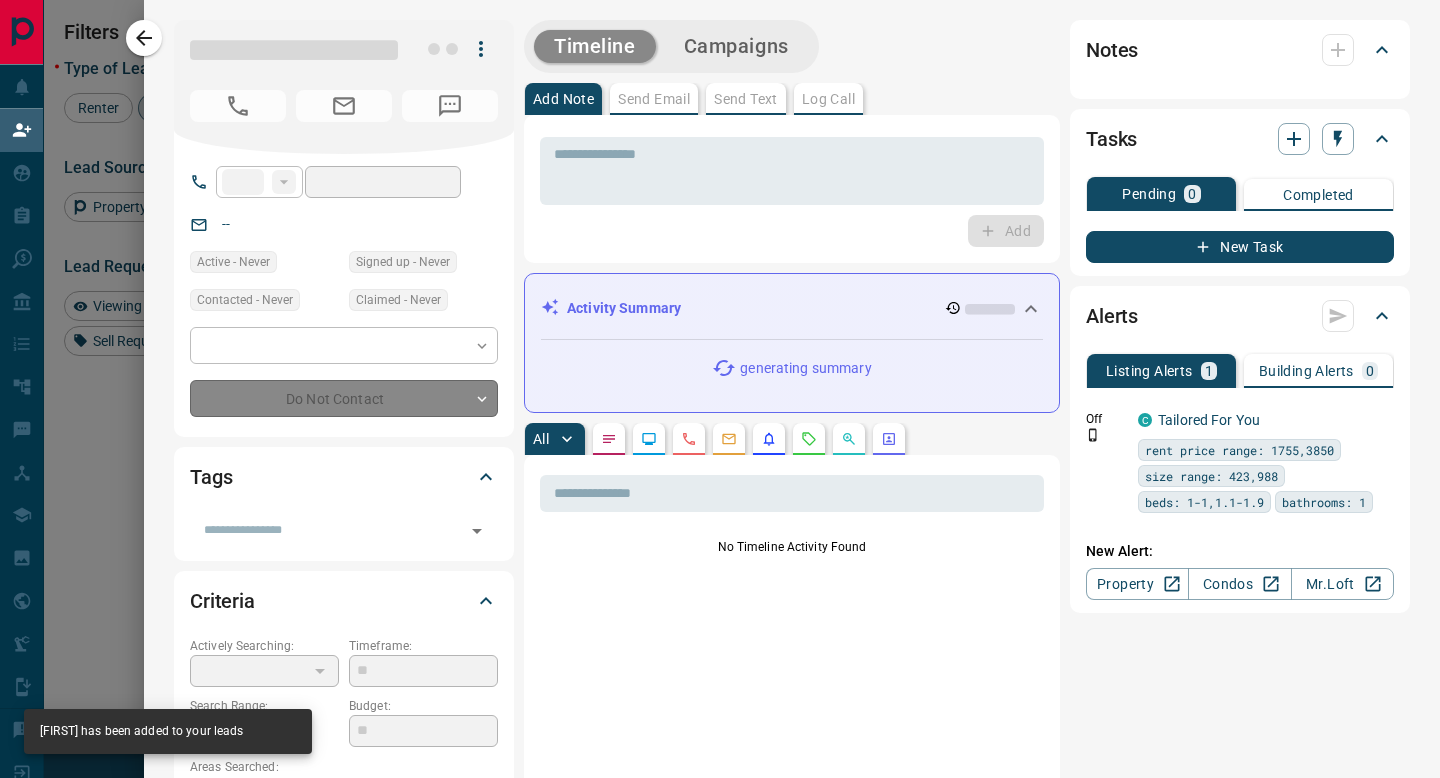 type on "**" 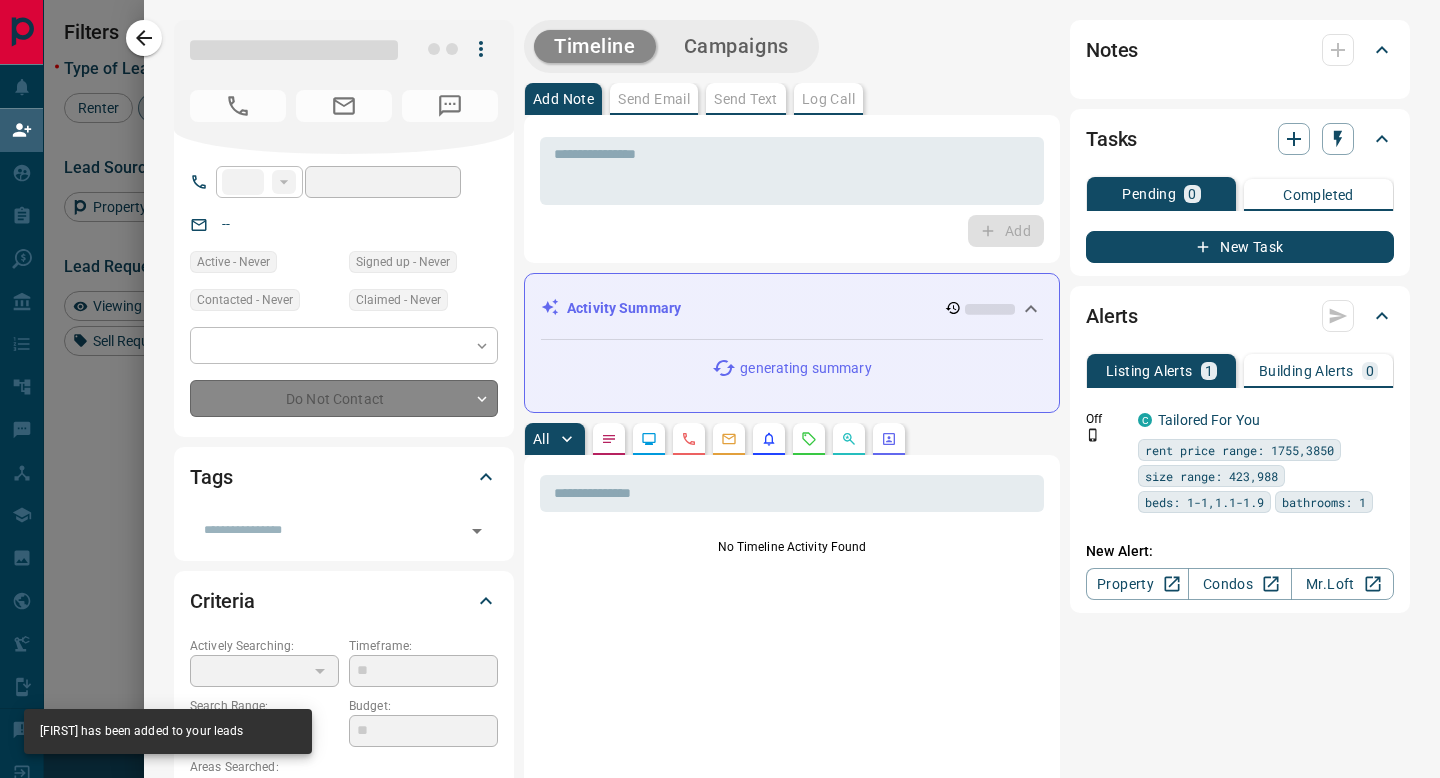 type on "**********" 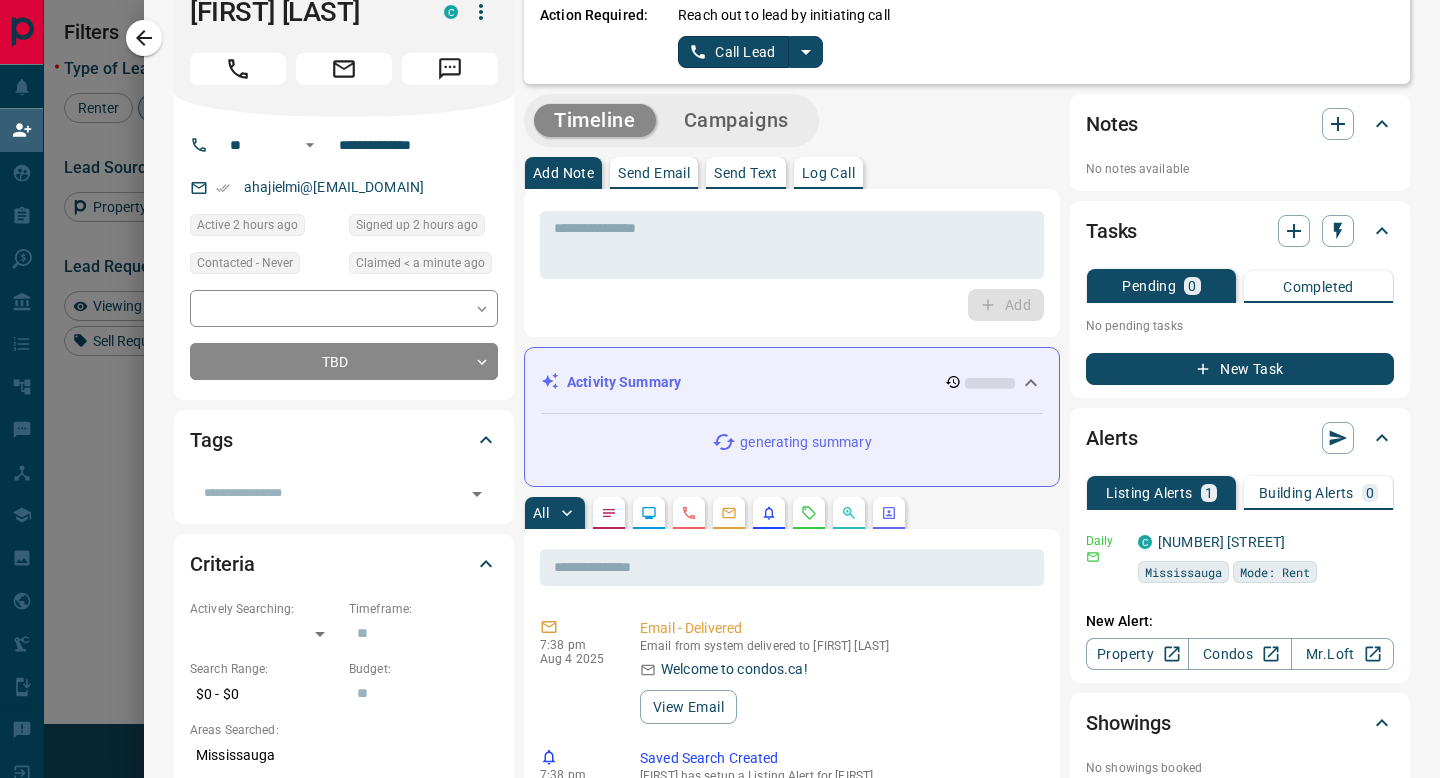 scroll, scrollTop: 0, scrollLeft: 0, axis: both 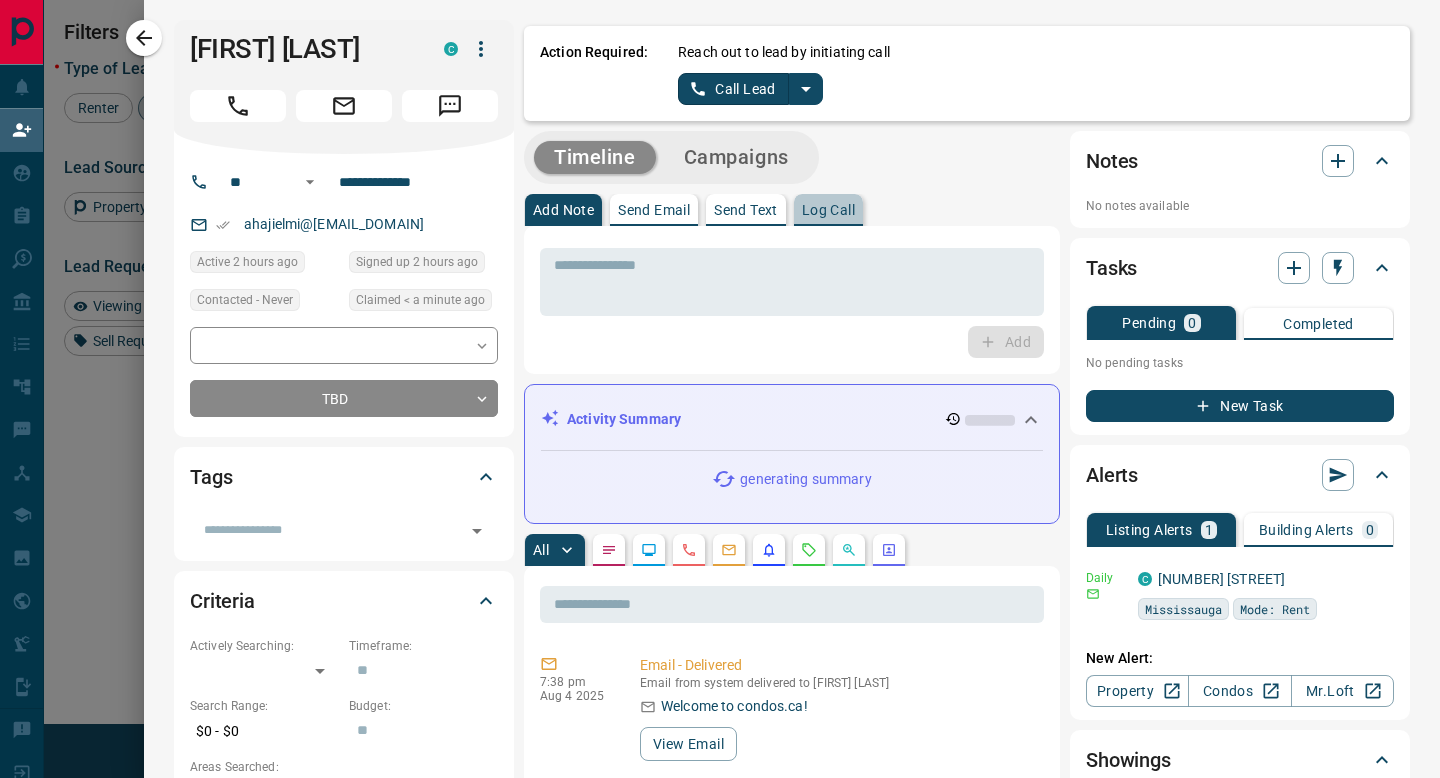 click on "Log Call" at bounding box center [828, 210] 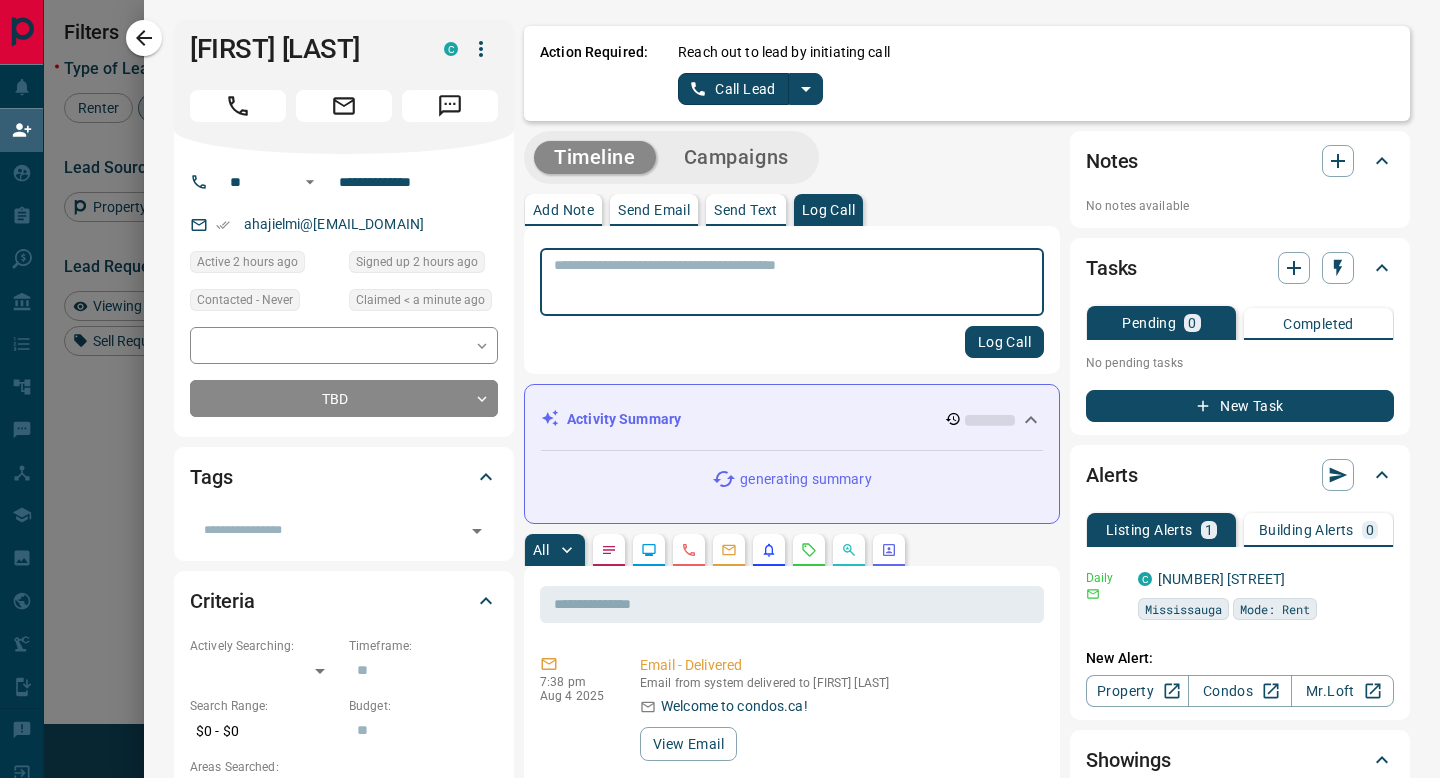 click at bounding box center [792, 282] 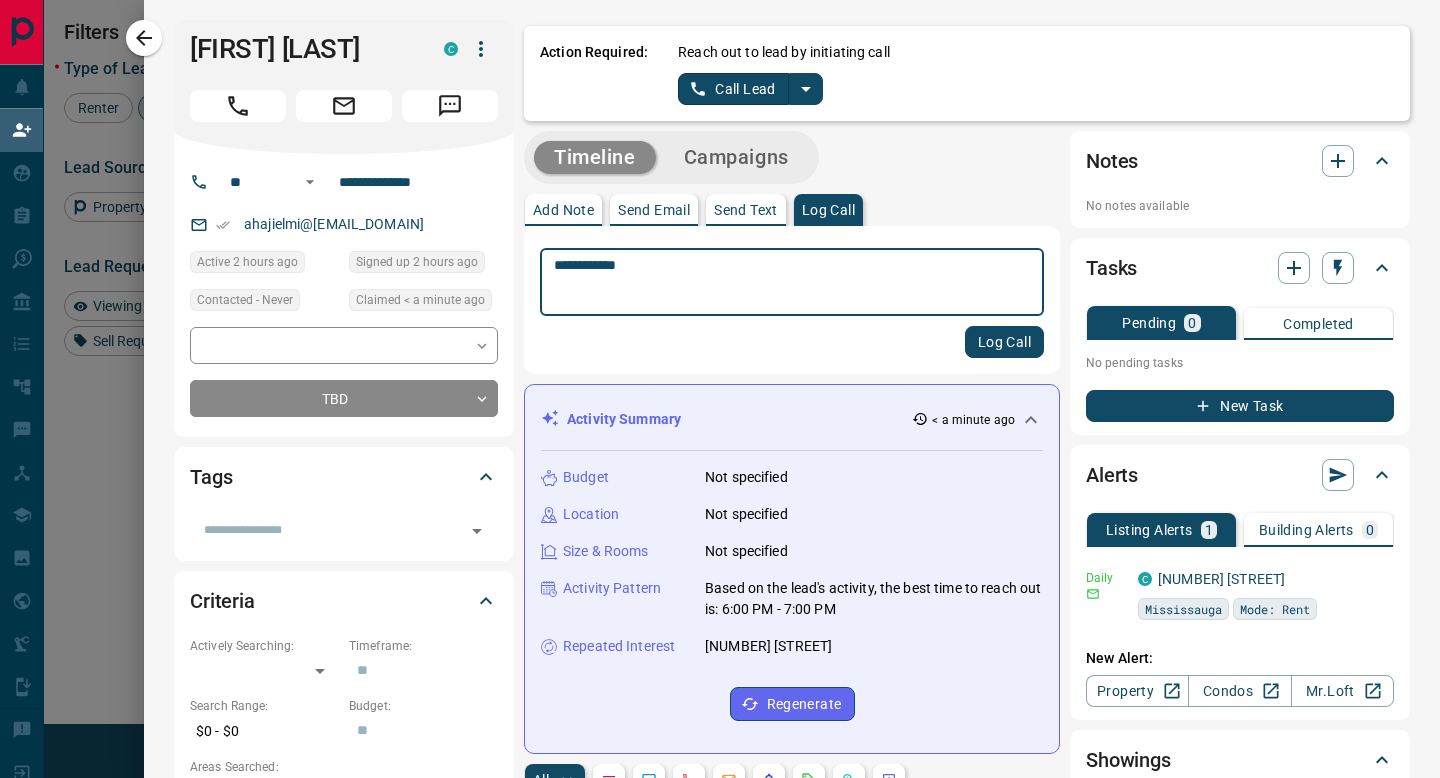 type on "**********" 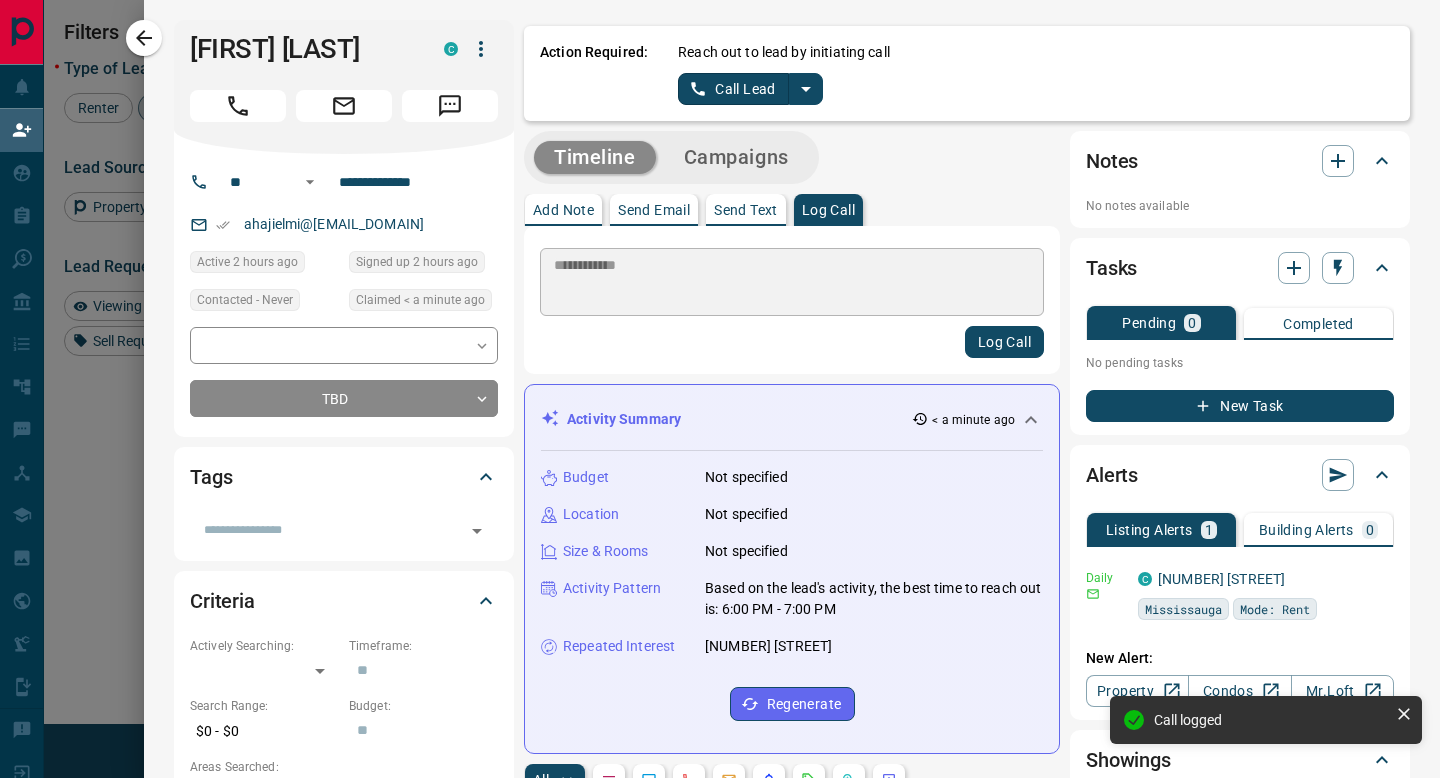 type 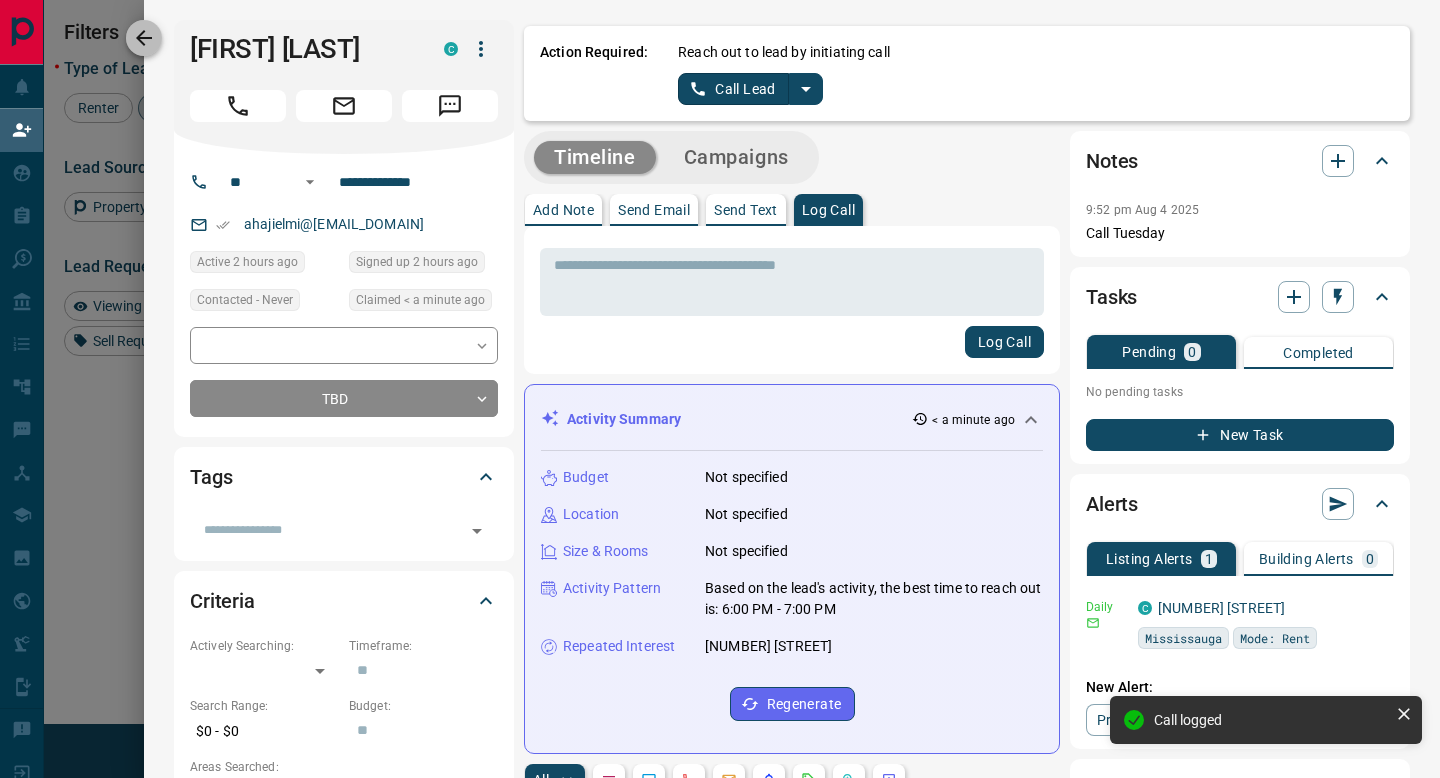 click 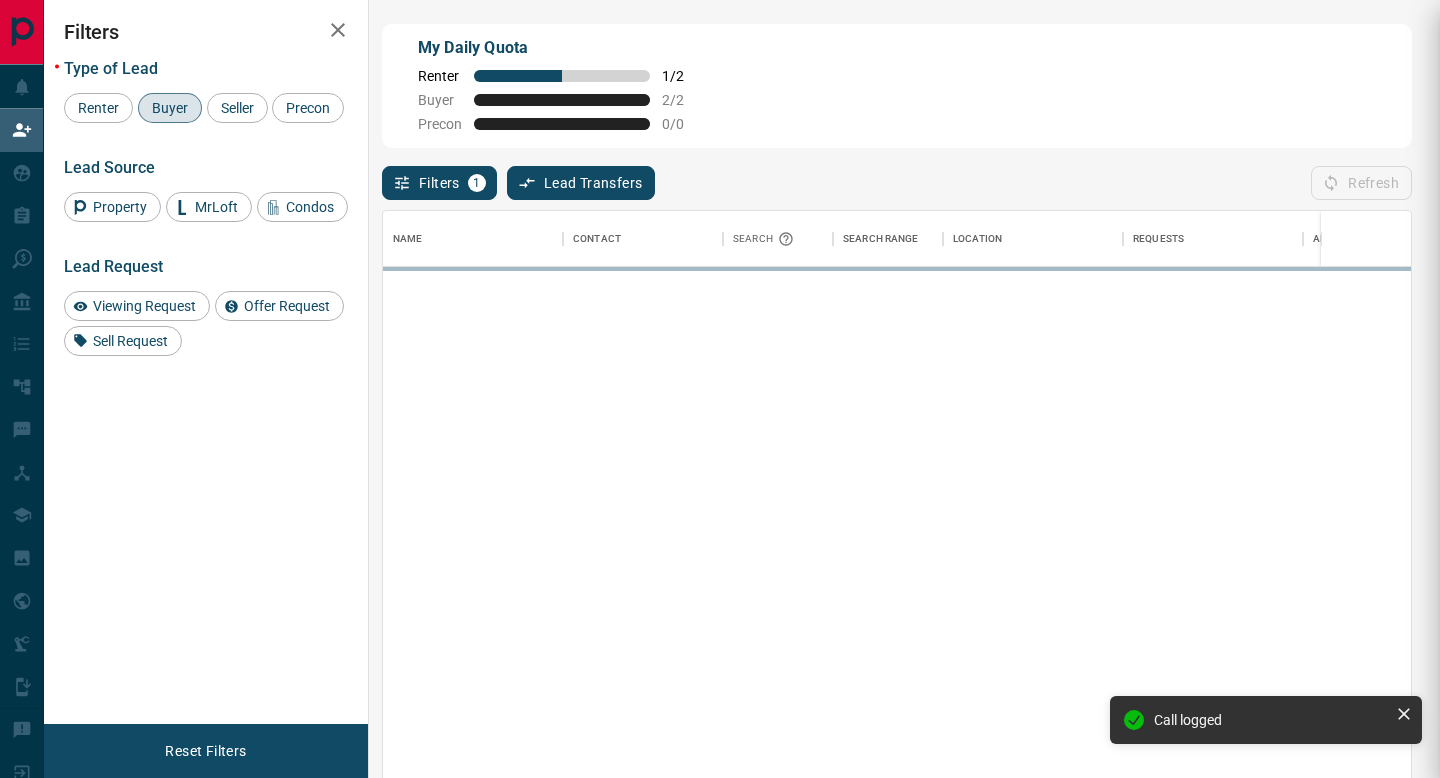 scroll, scrollTop: 0, scrollLeft: 1, axis: horizontal 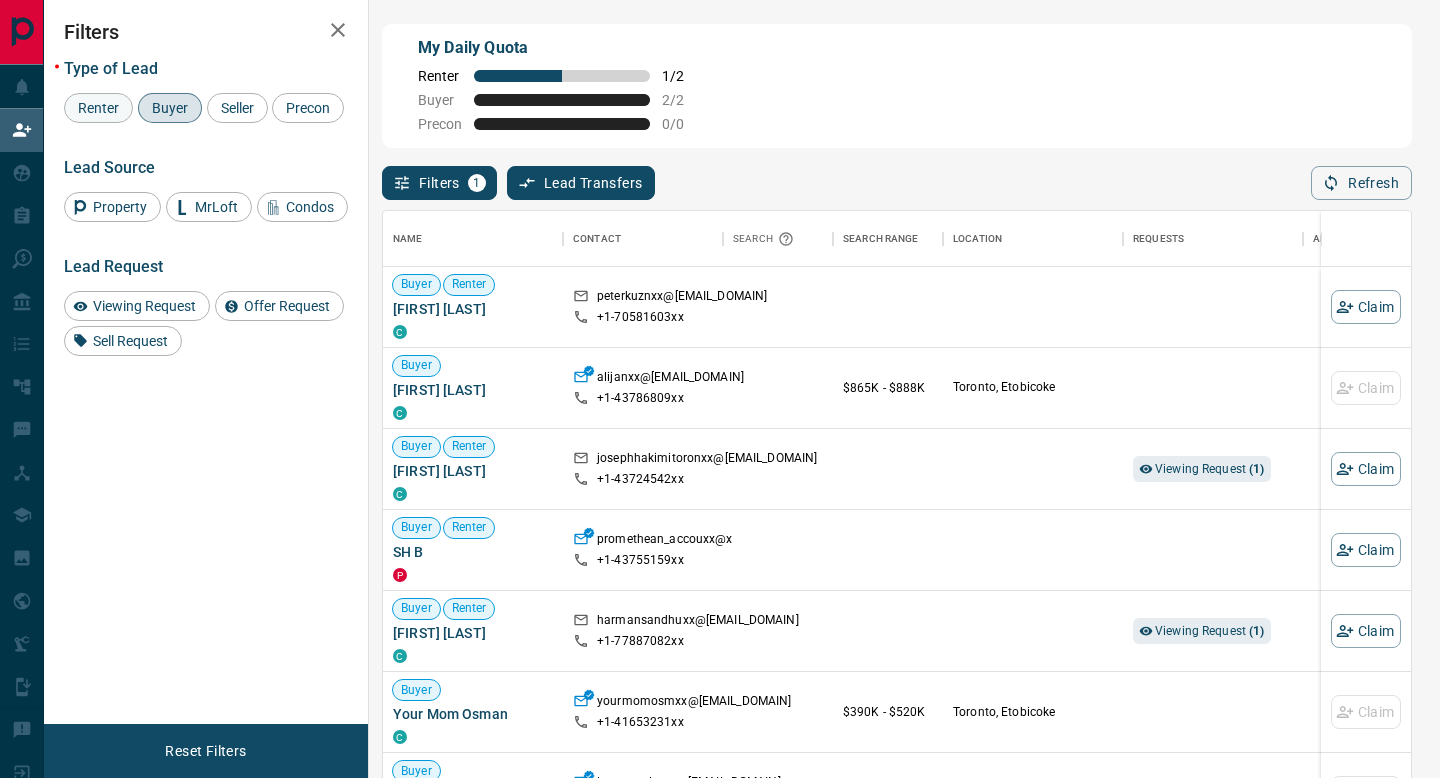 click on "Renter" at bounding box center [98, 108] 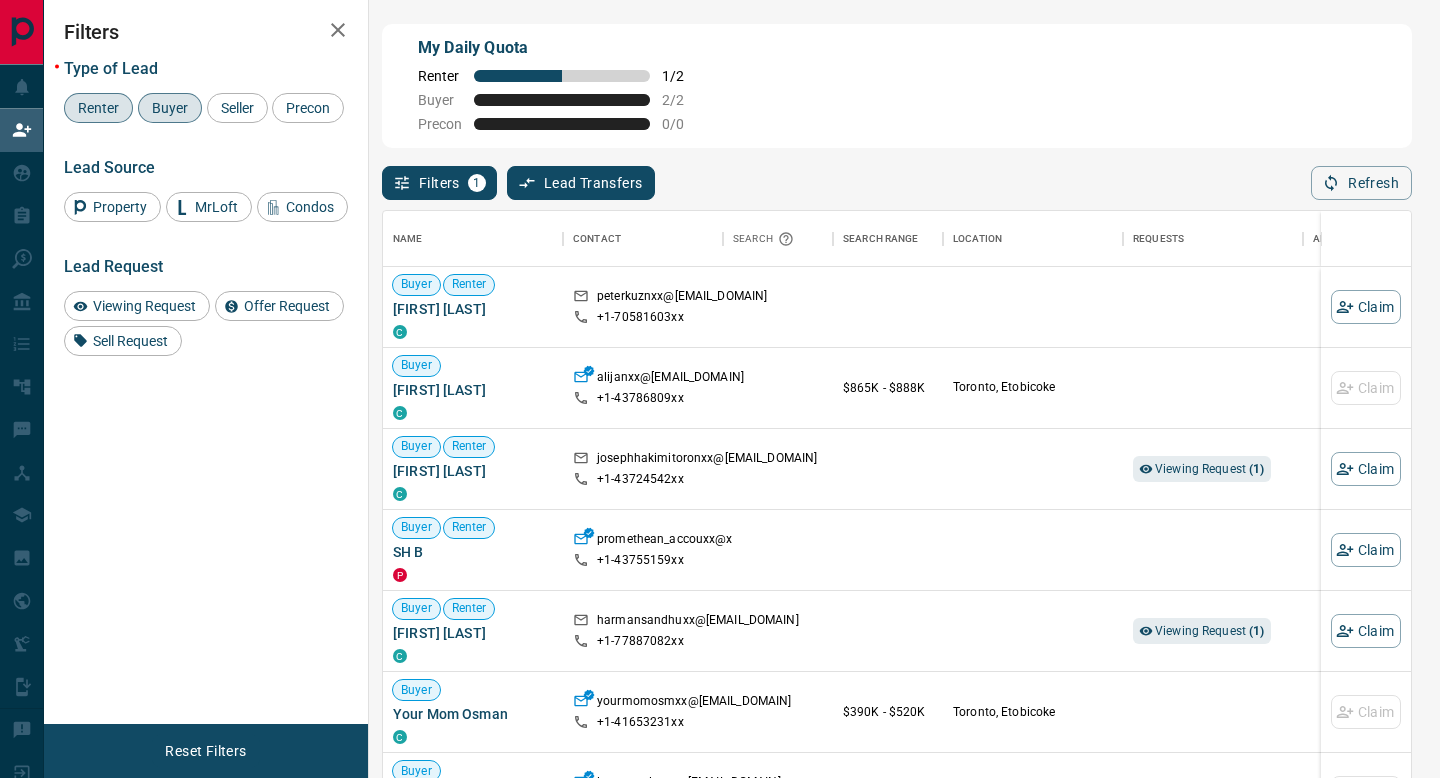 click on "Buyer" at bounding box center (170, 108) 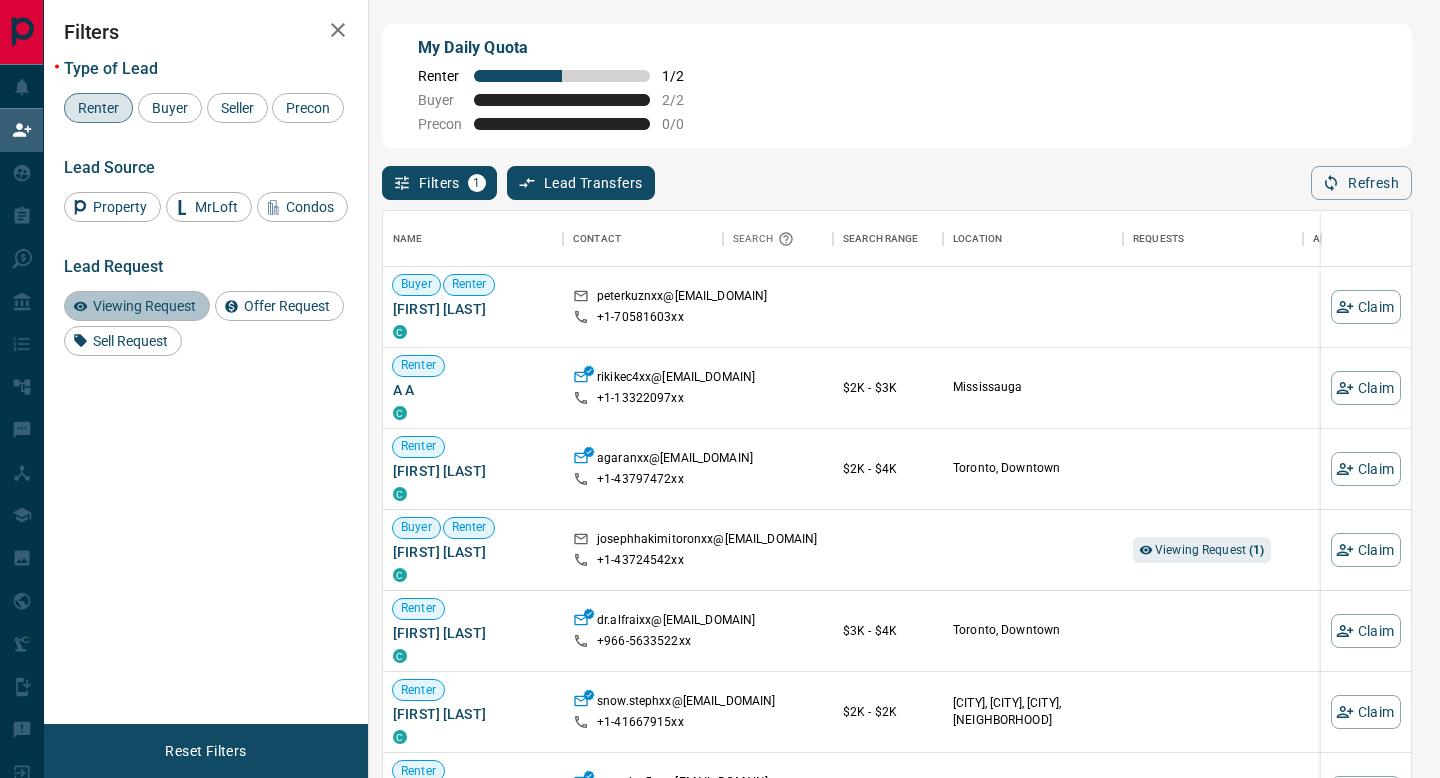 click on "Viewing Request" at bounding box center [144, 306] 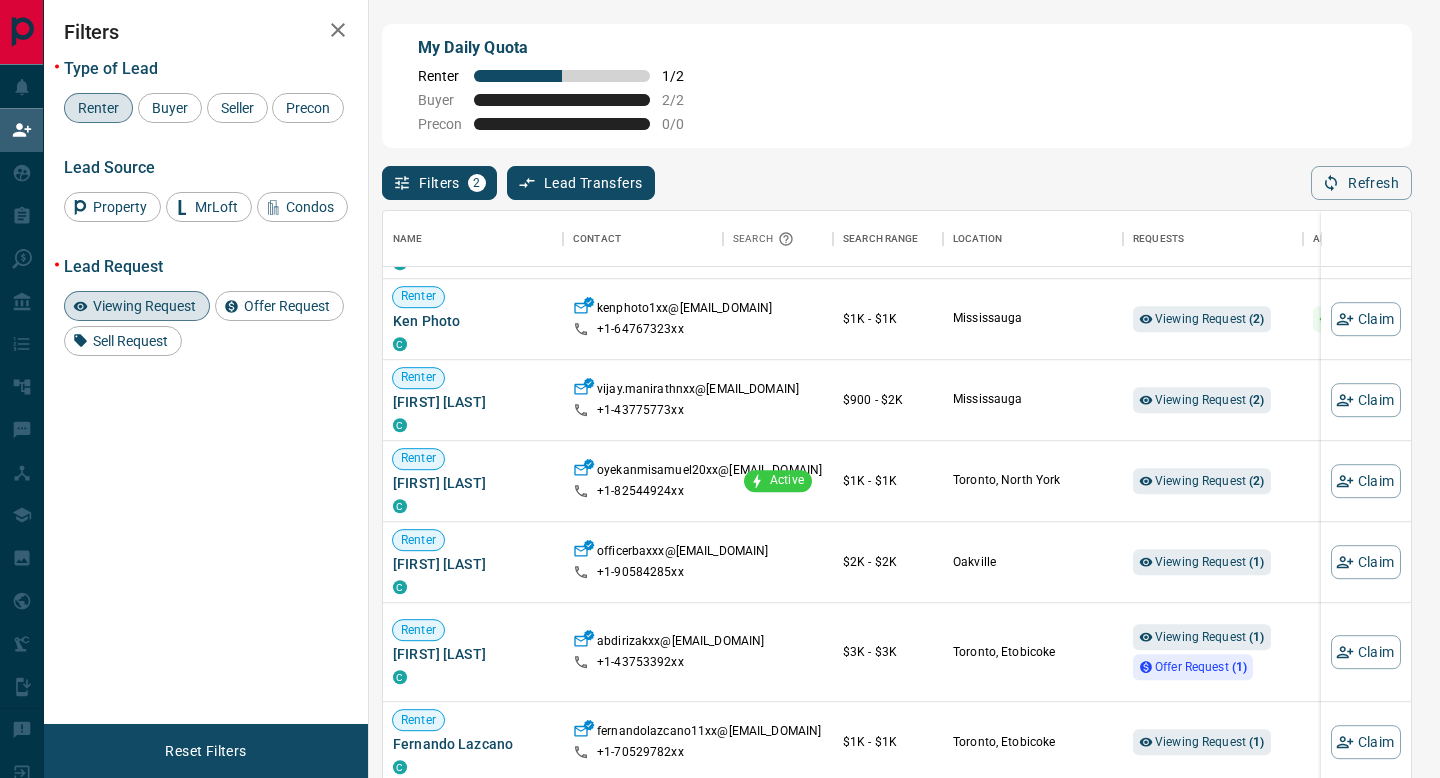 scroll, scrollTop: 1462, scrollLeft: 0, axis: vertical 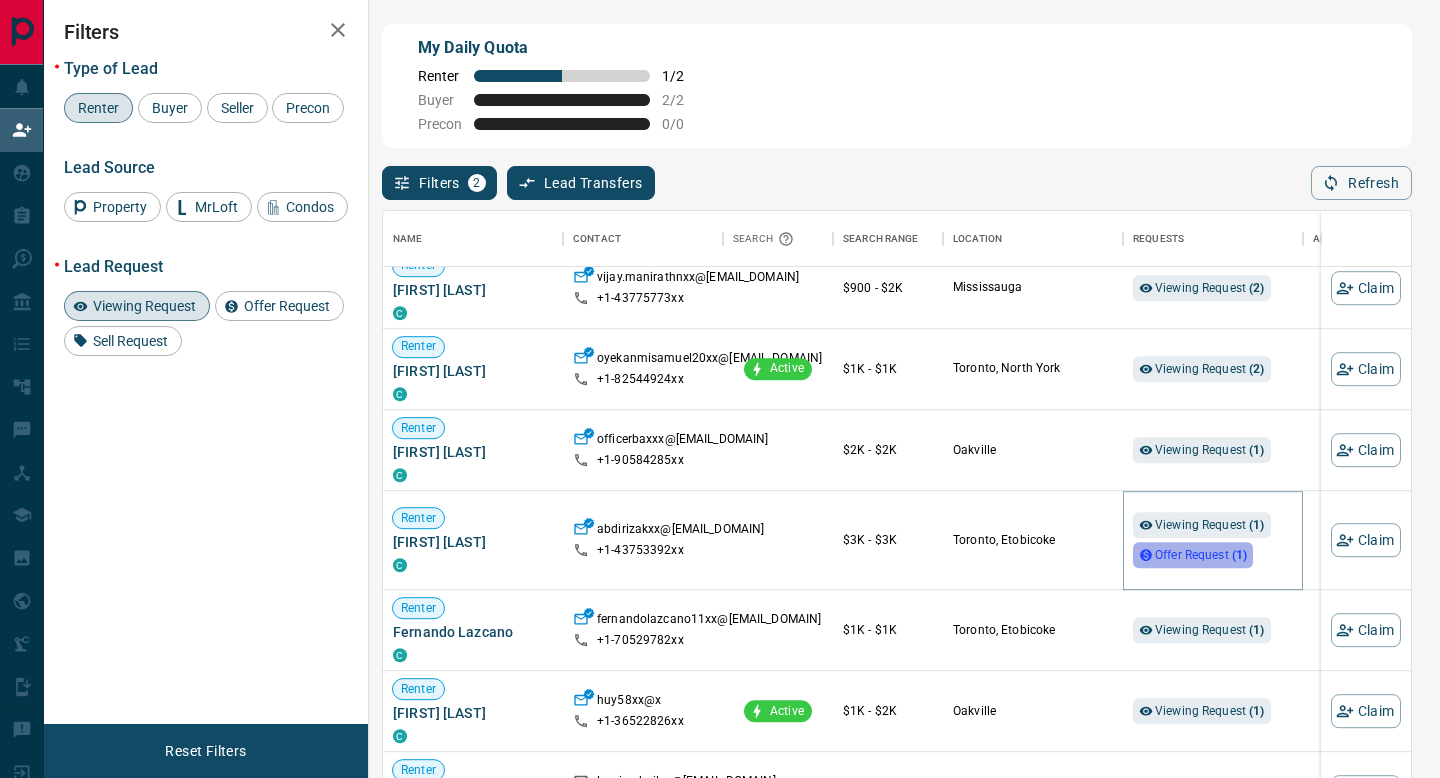click on "Offer Request   ( 1 )" at bounding box center (1201, 555) 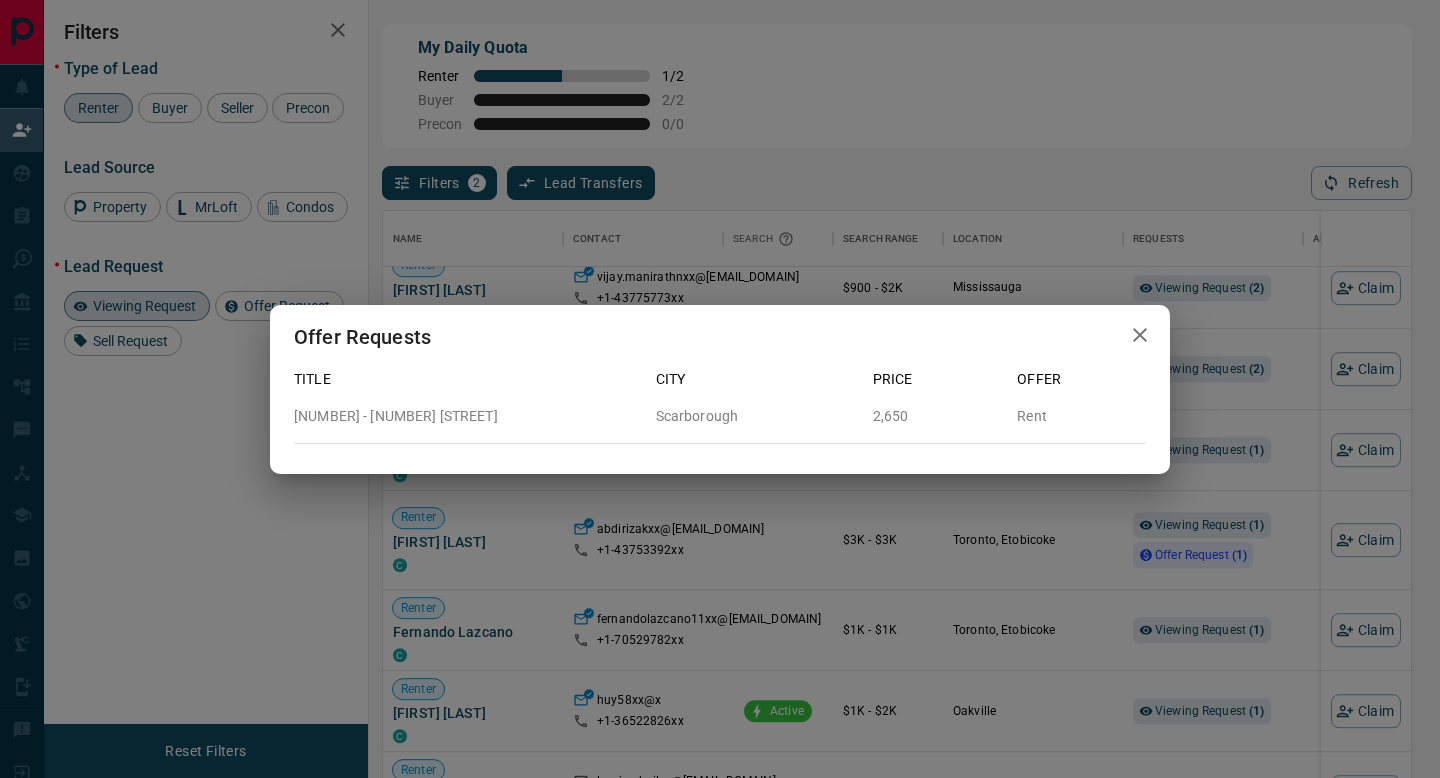 click 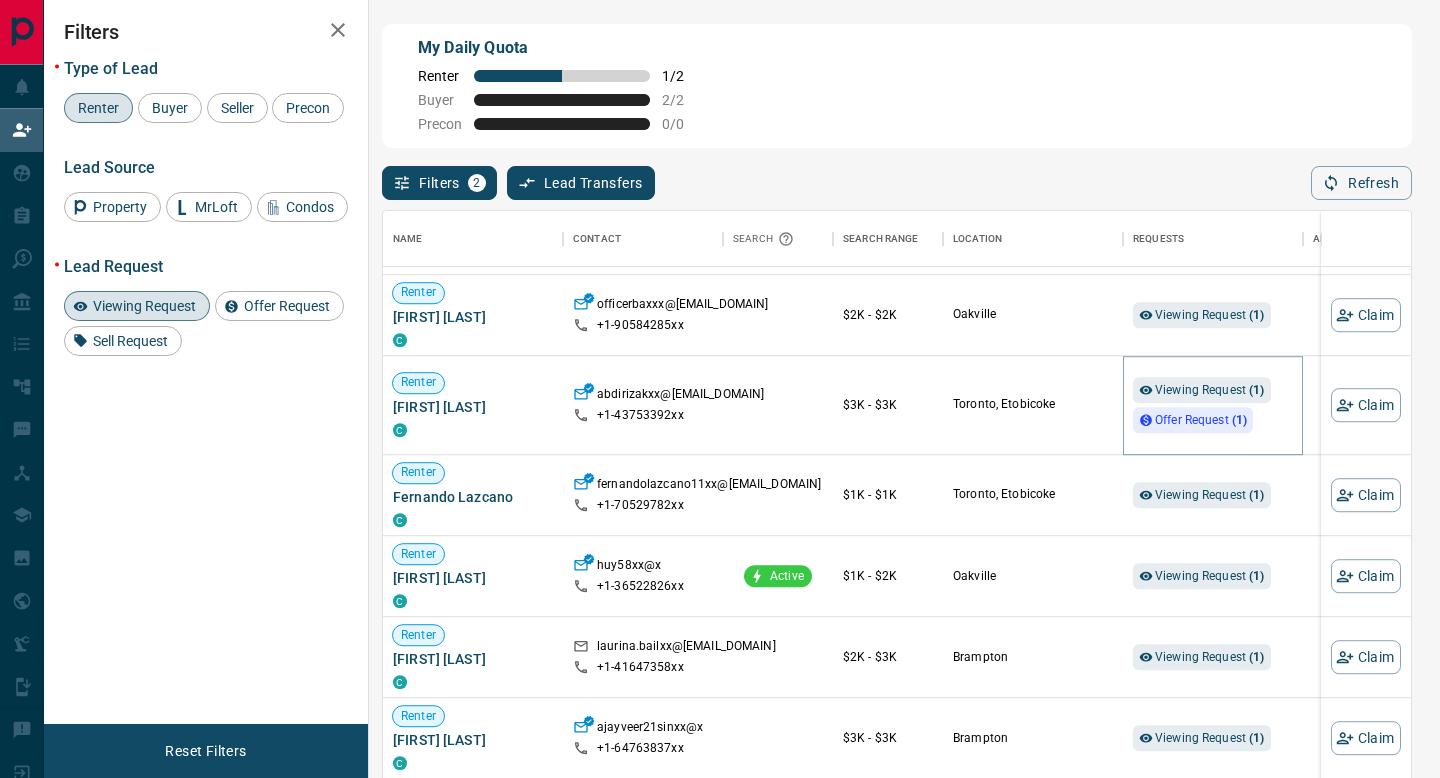 scroll, scrollTop: 1656, scrollLeft: 0, axis: vertical 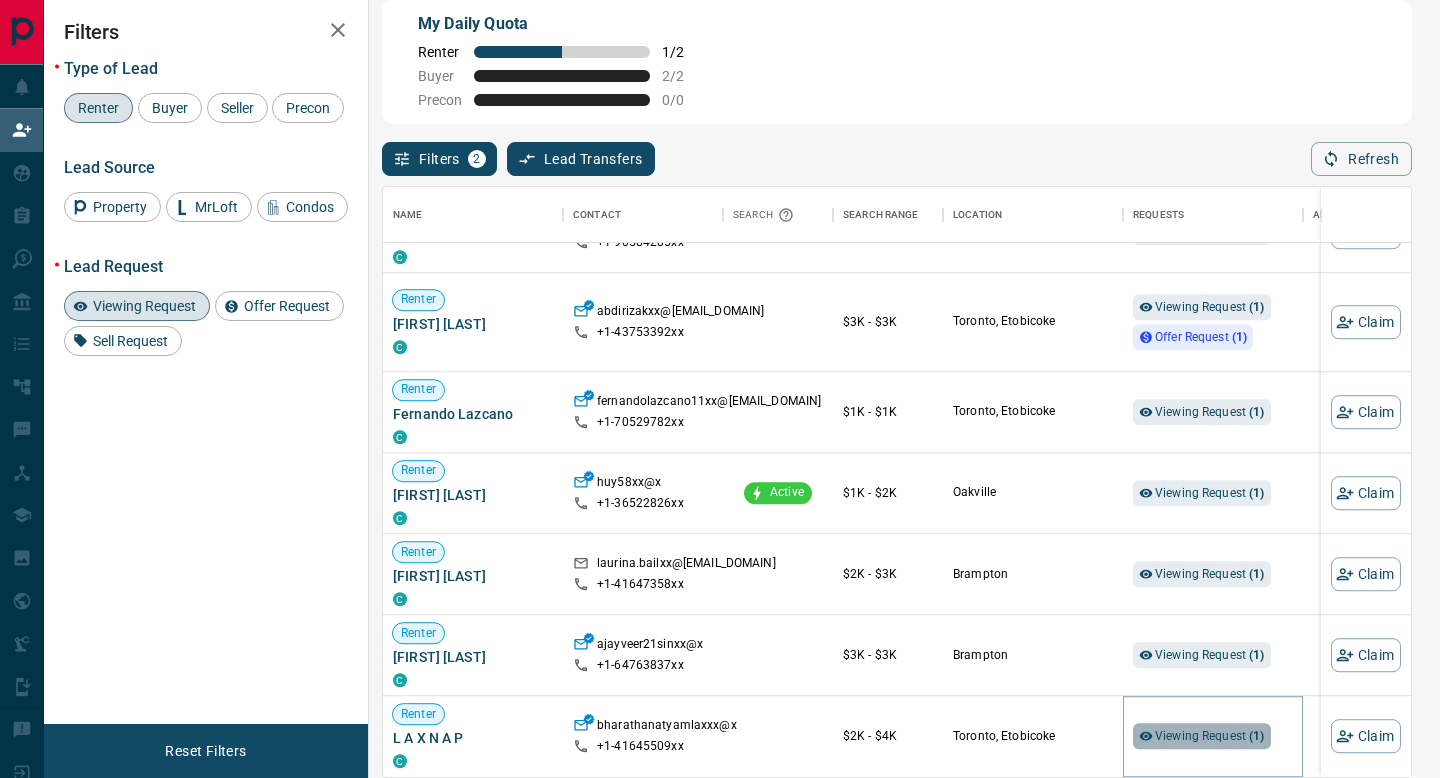 click on "Viewing Request   ( 1 )" at bounding box center (1210, 736) 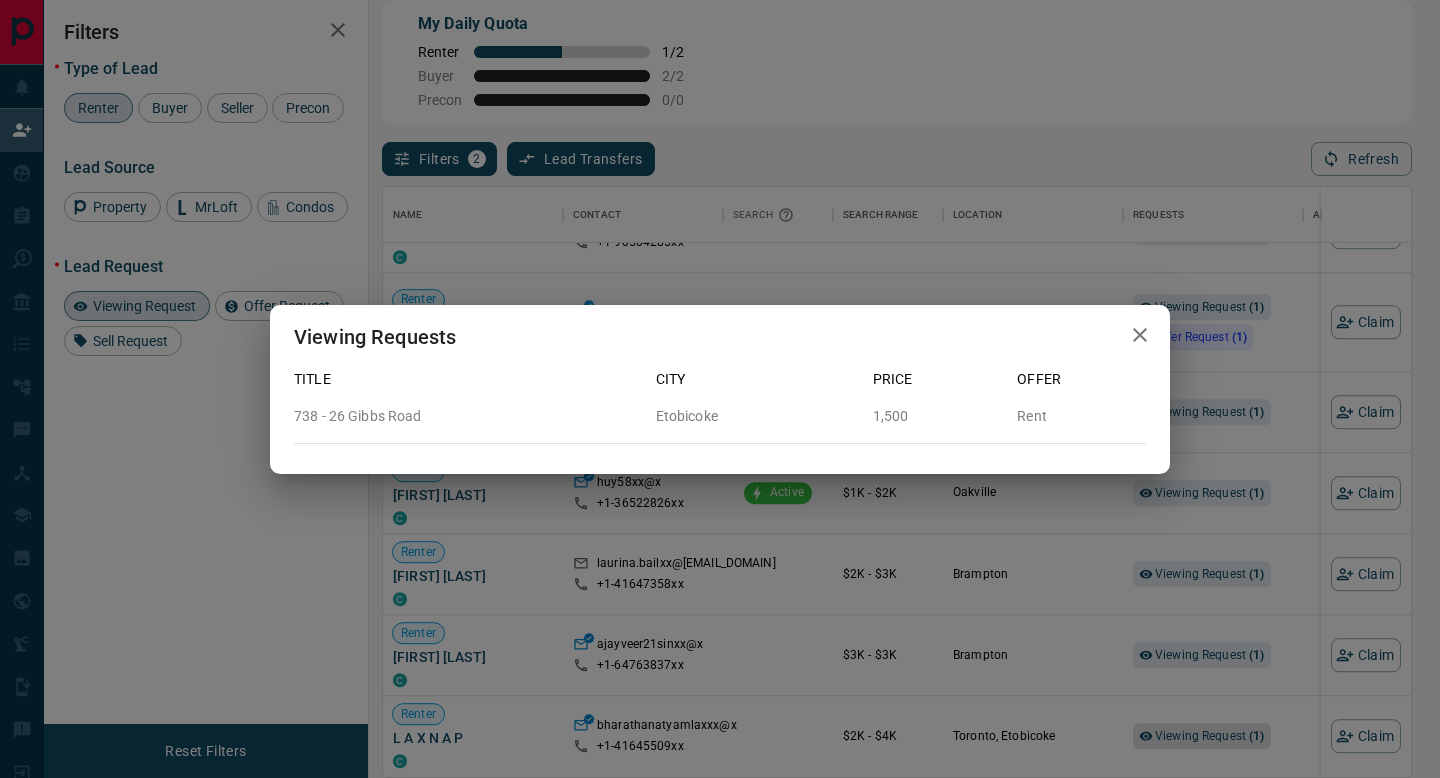 click on "Viewing Requests Title City Price Offer [NUMBER] - [NUMBER] [STREET] [CITY] 1,500 Rent" at bounding box center [720, 389] 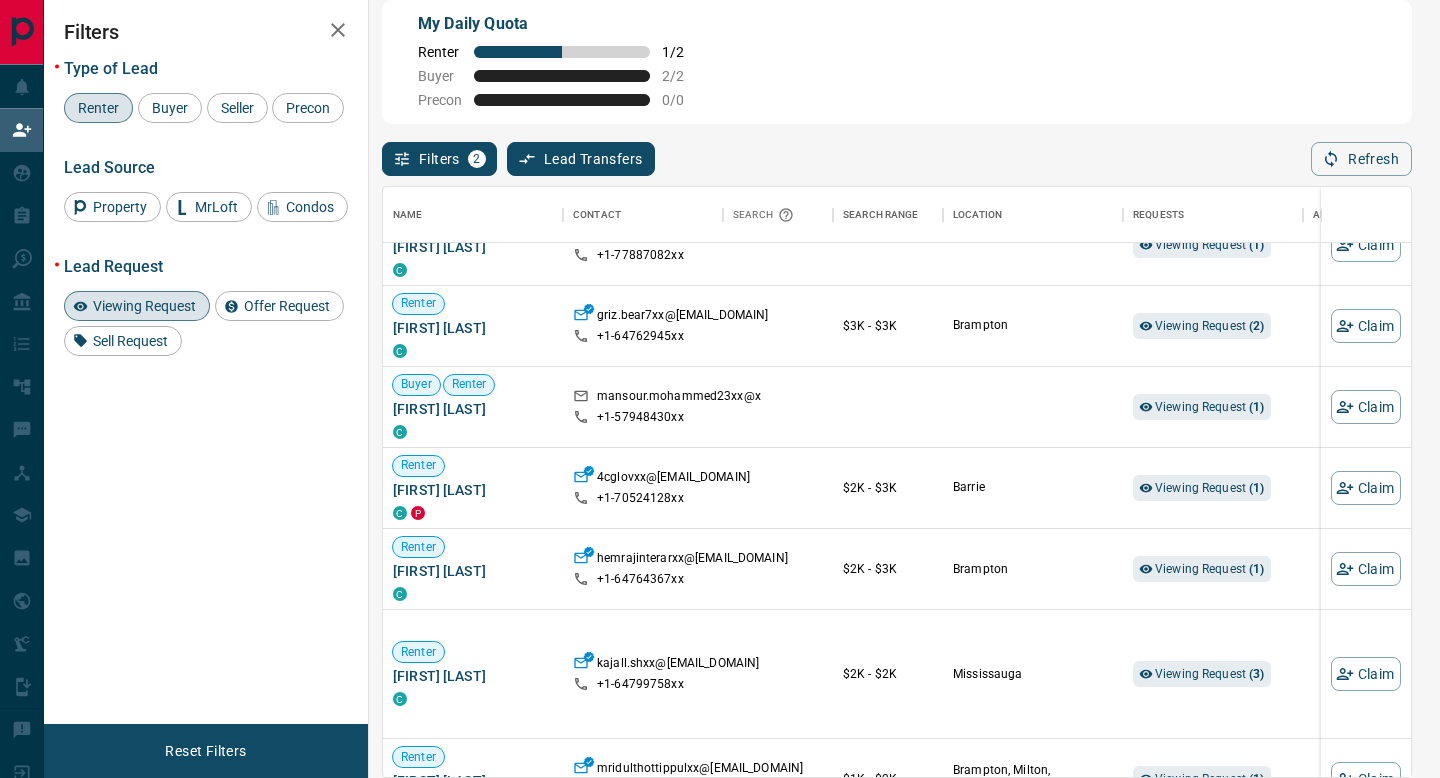 scroll, scrollTop: 0, scrollLeft: 0, axis: both 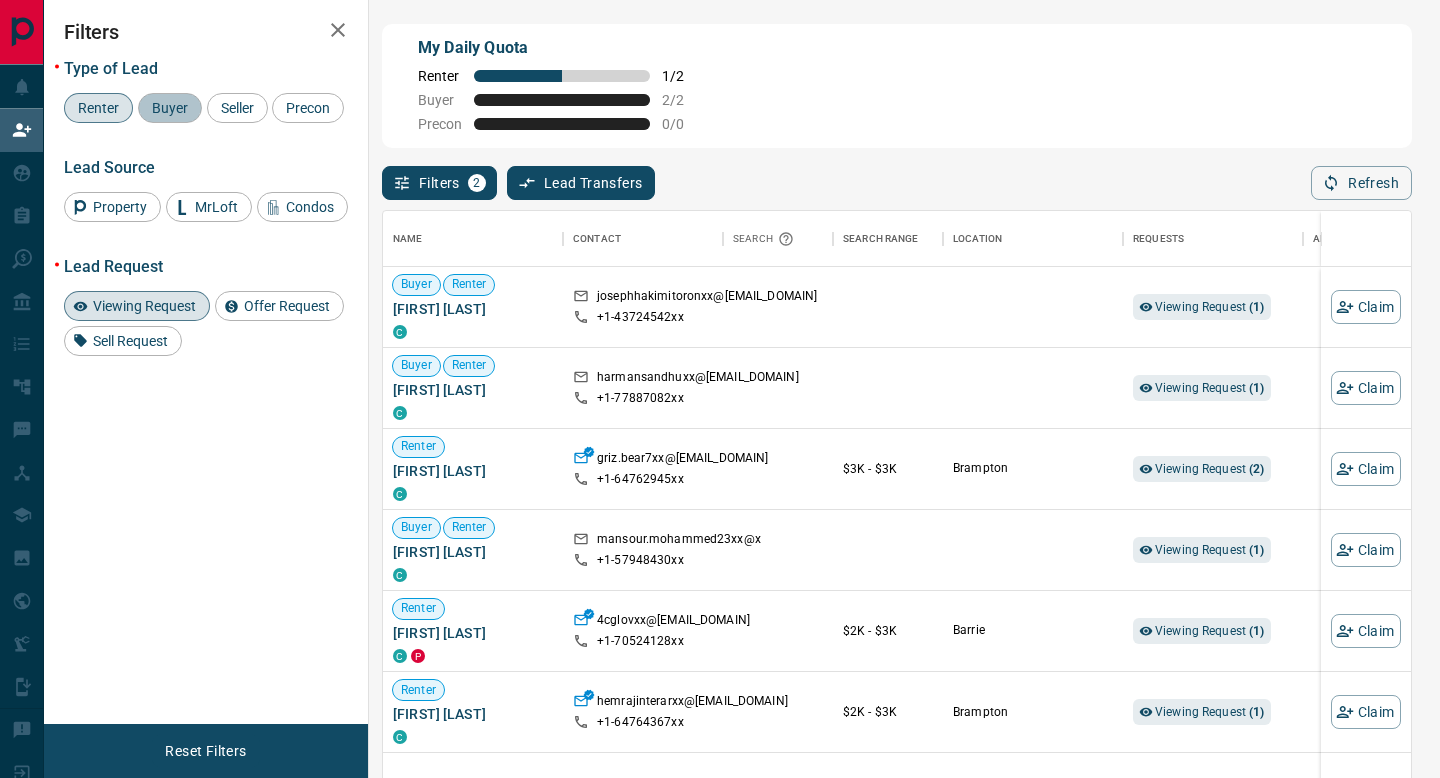 click on "Buyer" at bounding box center (170, 108) 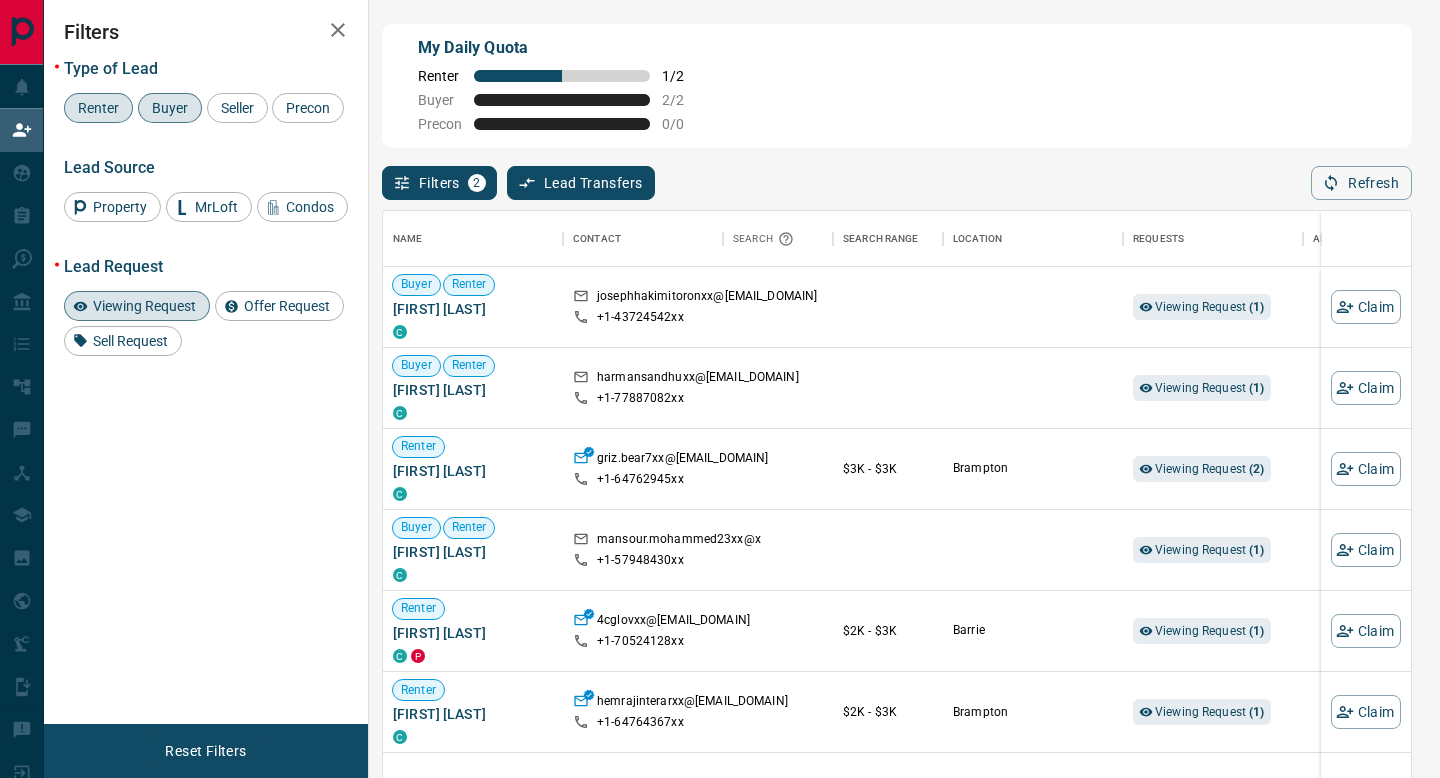 click on "Renter" at bounding box center (98, 108) 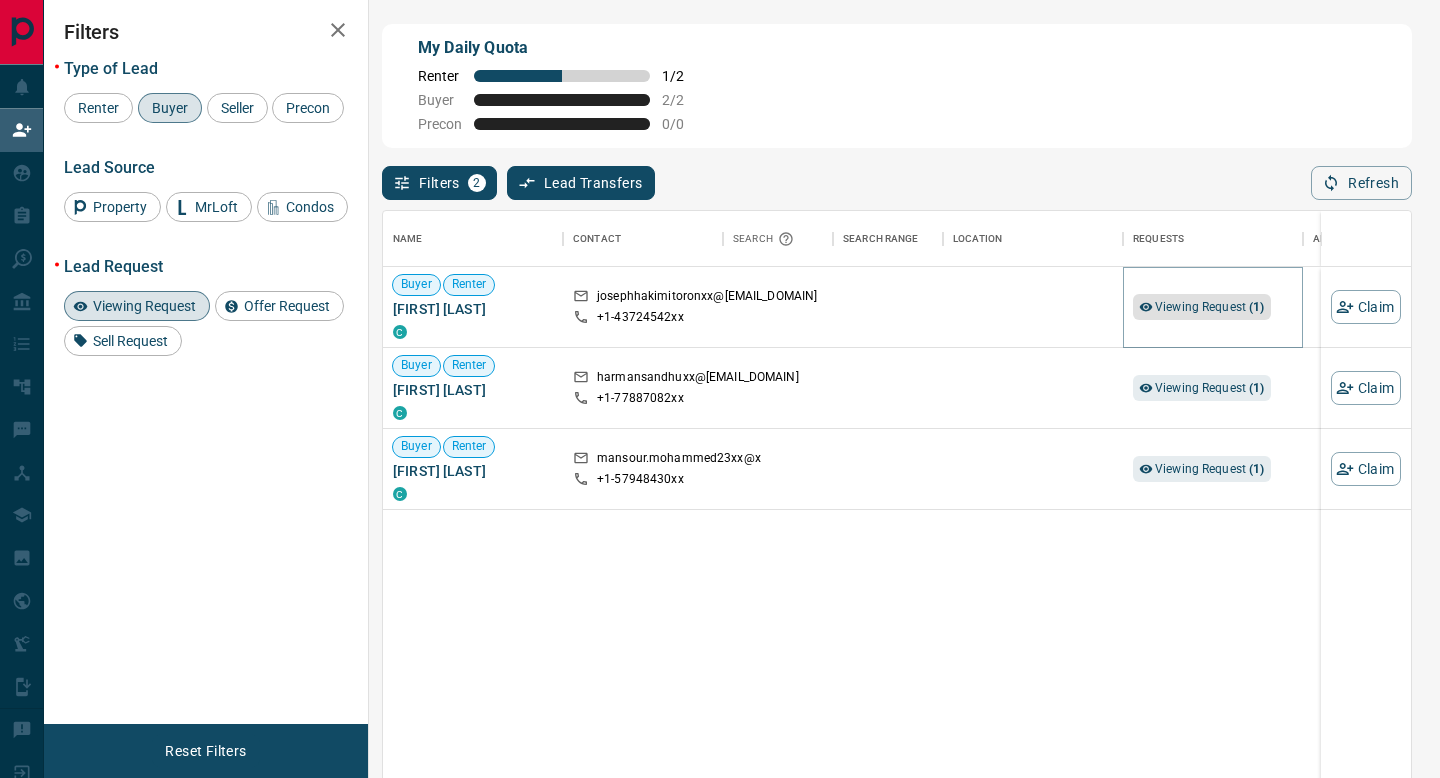 click on "Viewing Request   ( 1 )" at bounding box center [1210, 307] 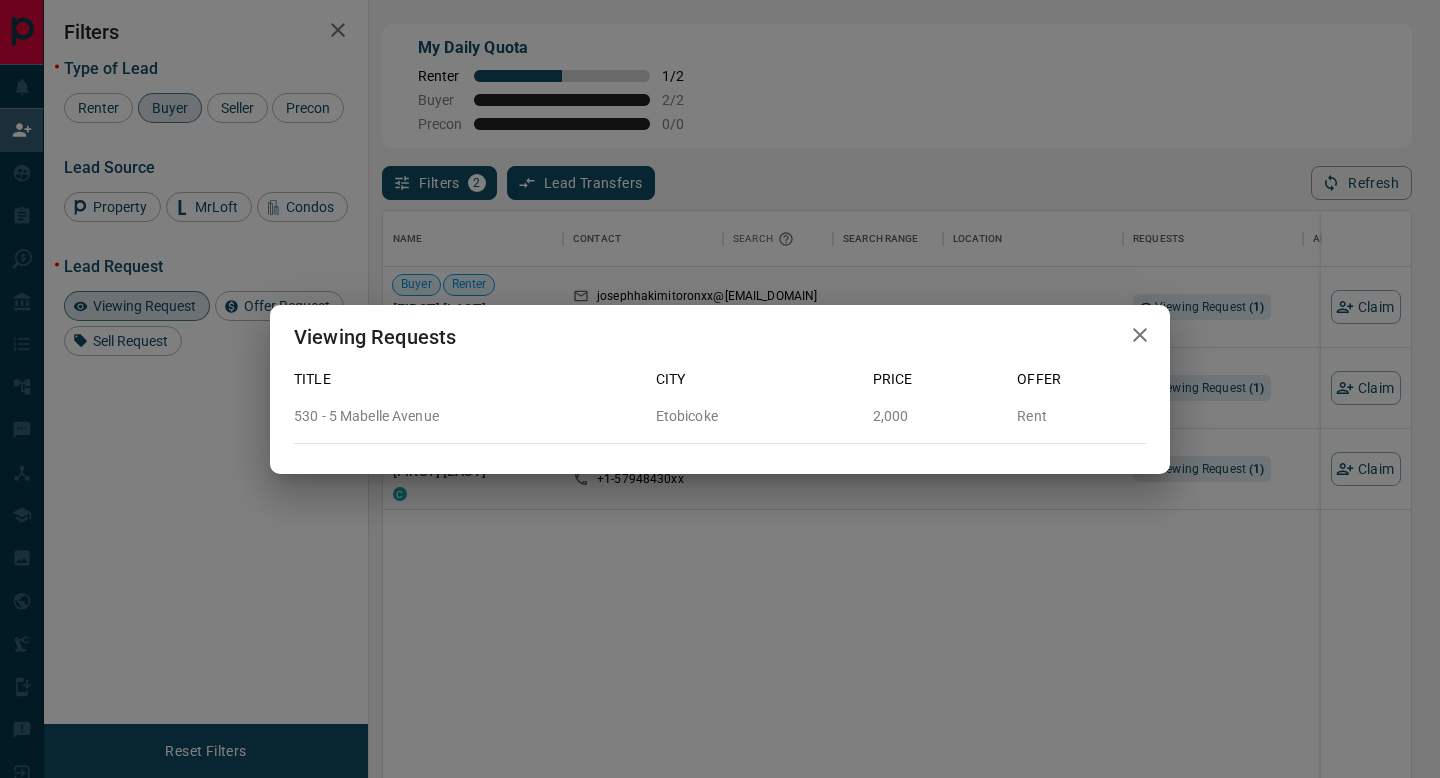 click 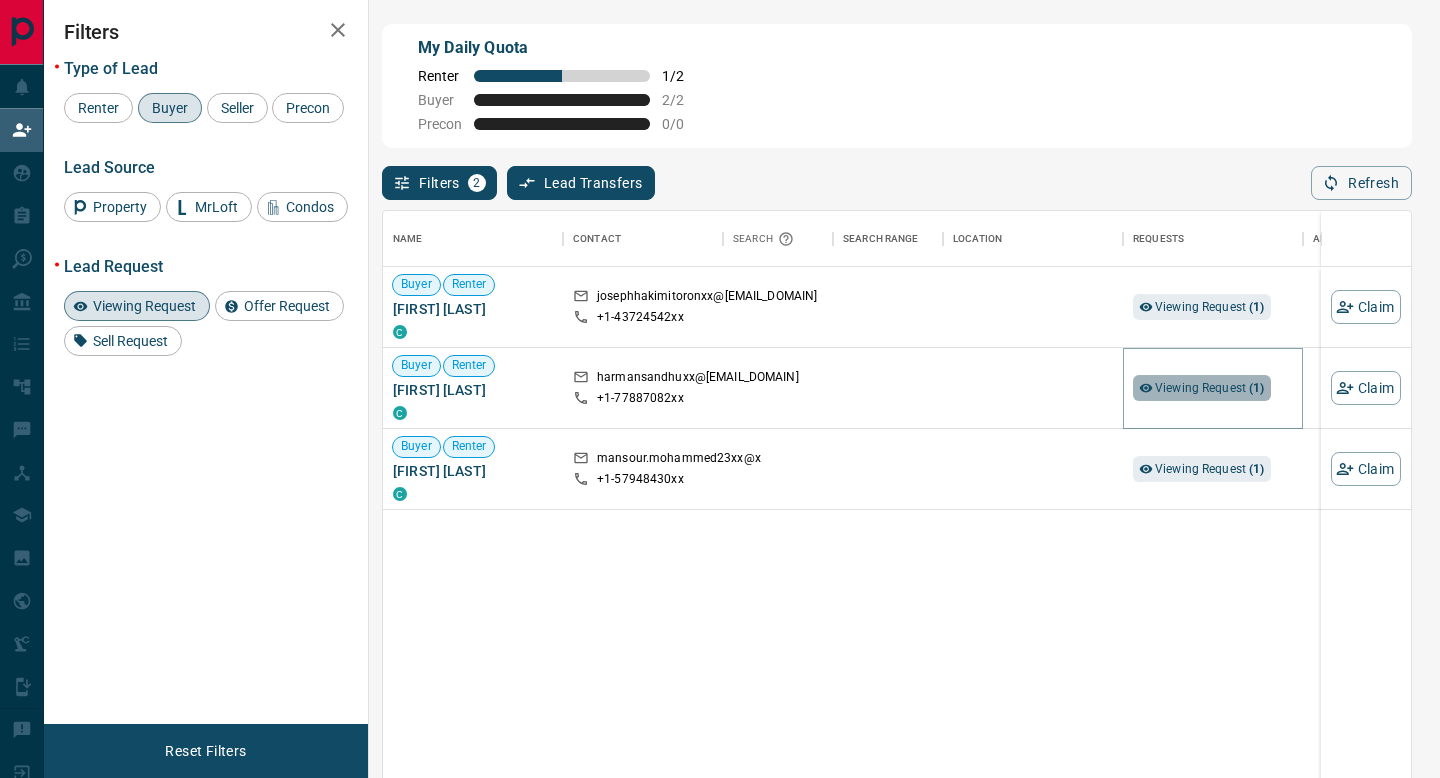click on "Viewing Request   ( 1 )" at bounding box center (1210, 388) 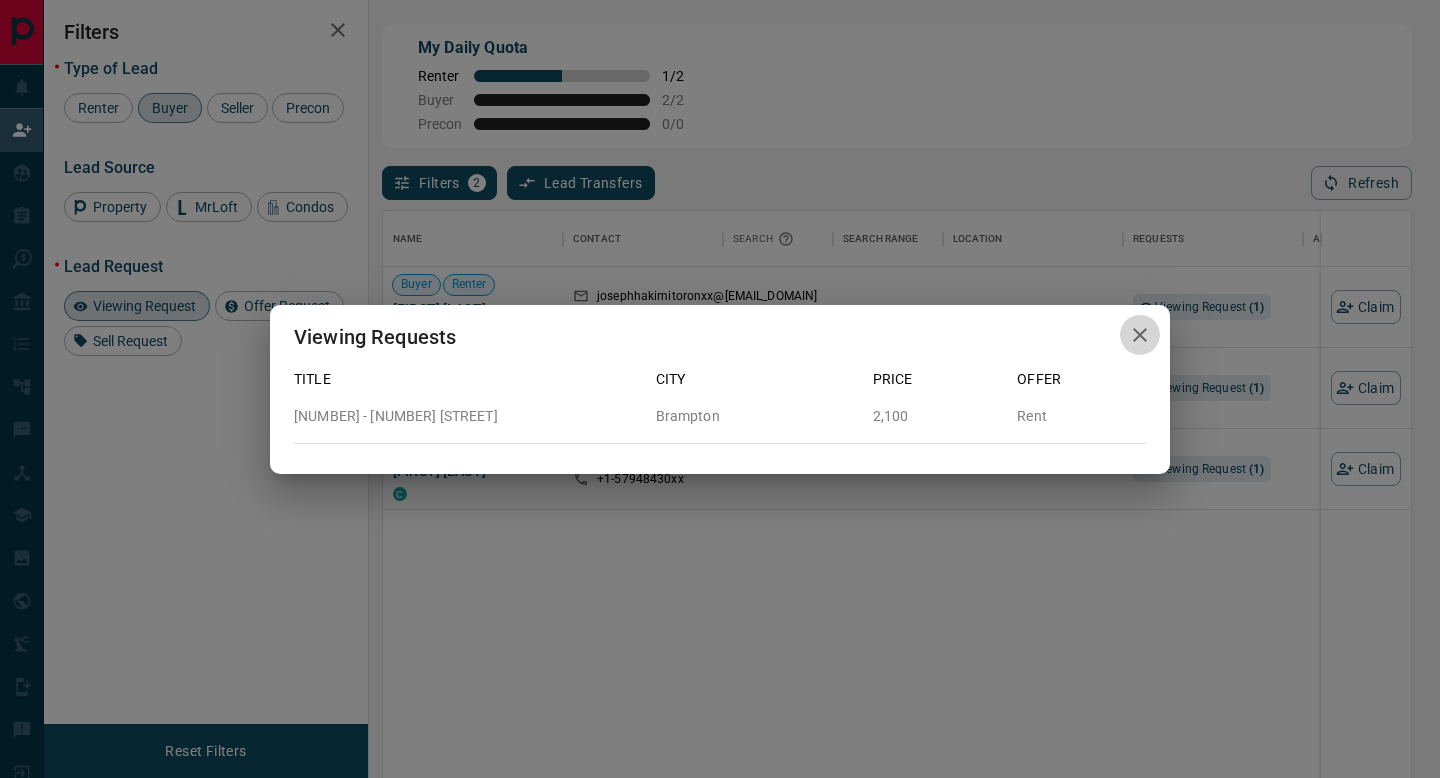 click 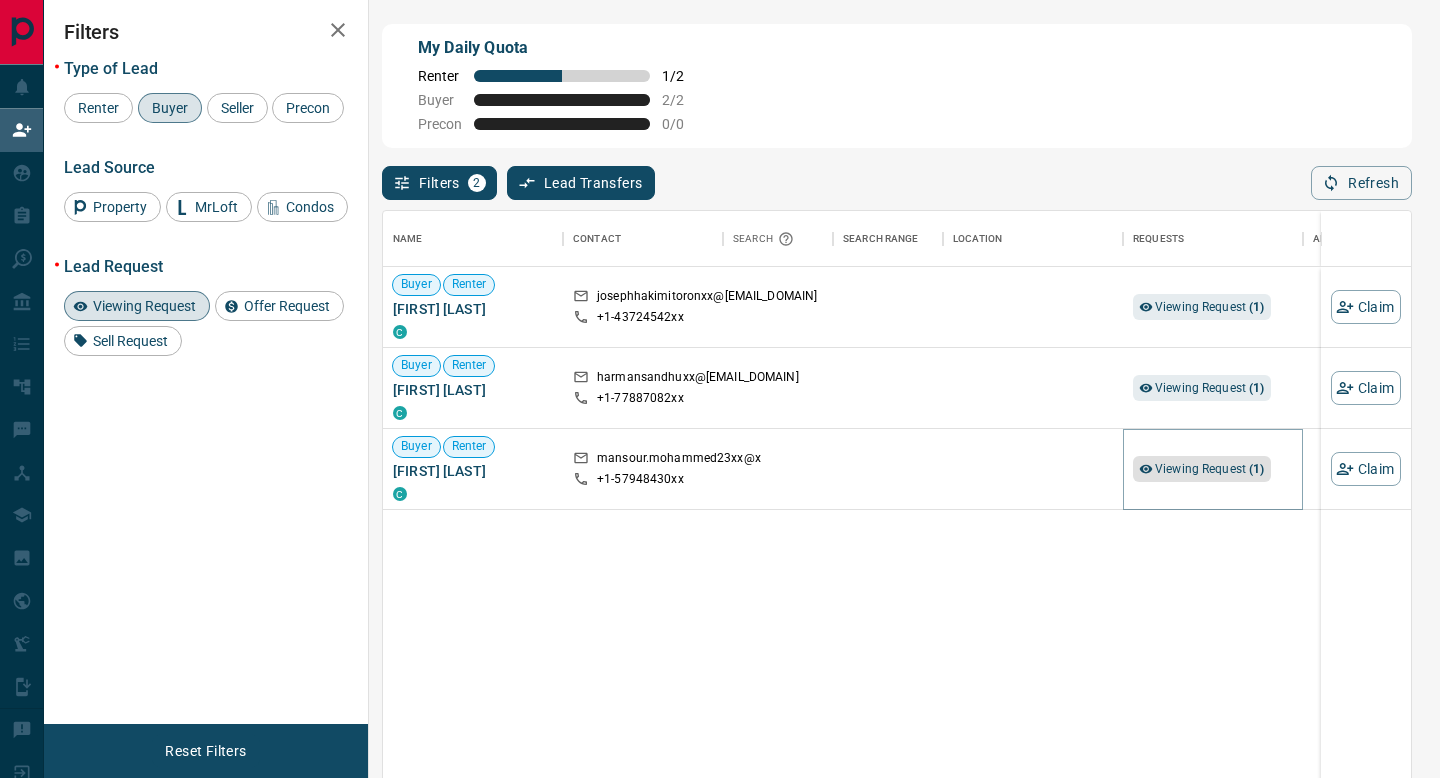 click on "Viewing Request   ( 1 )" at bounding box center (1202, 469) 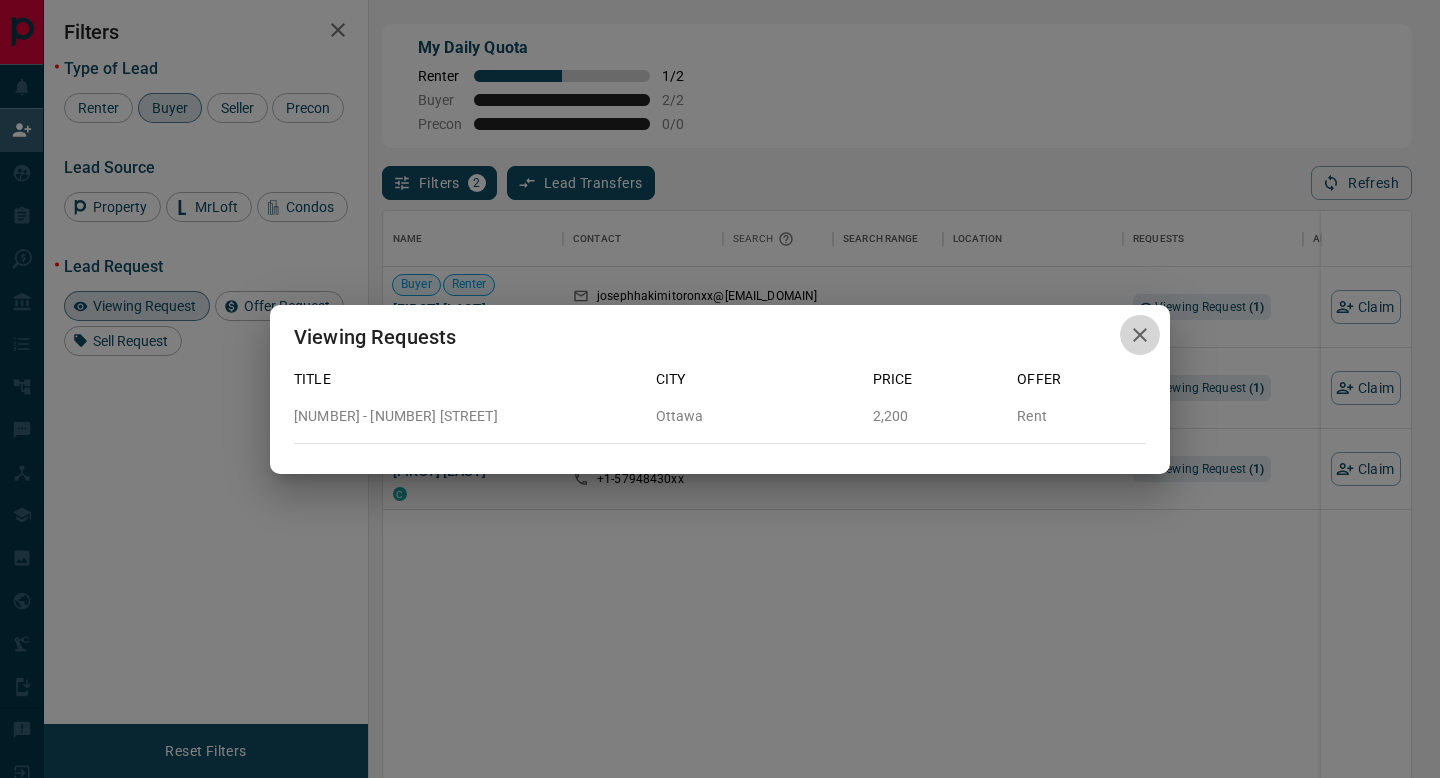 click at bounding box center [1140, 335] 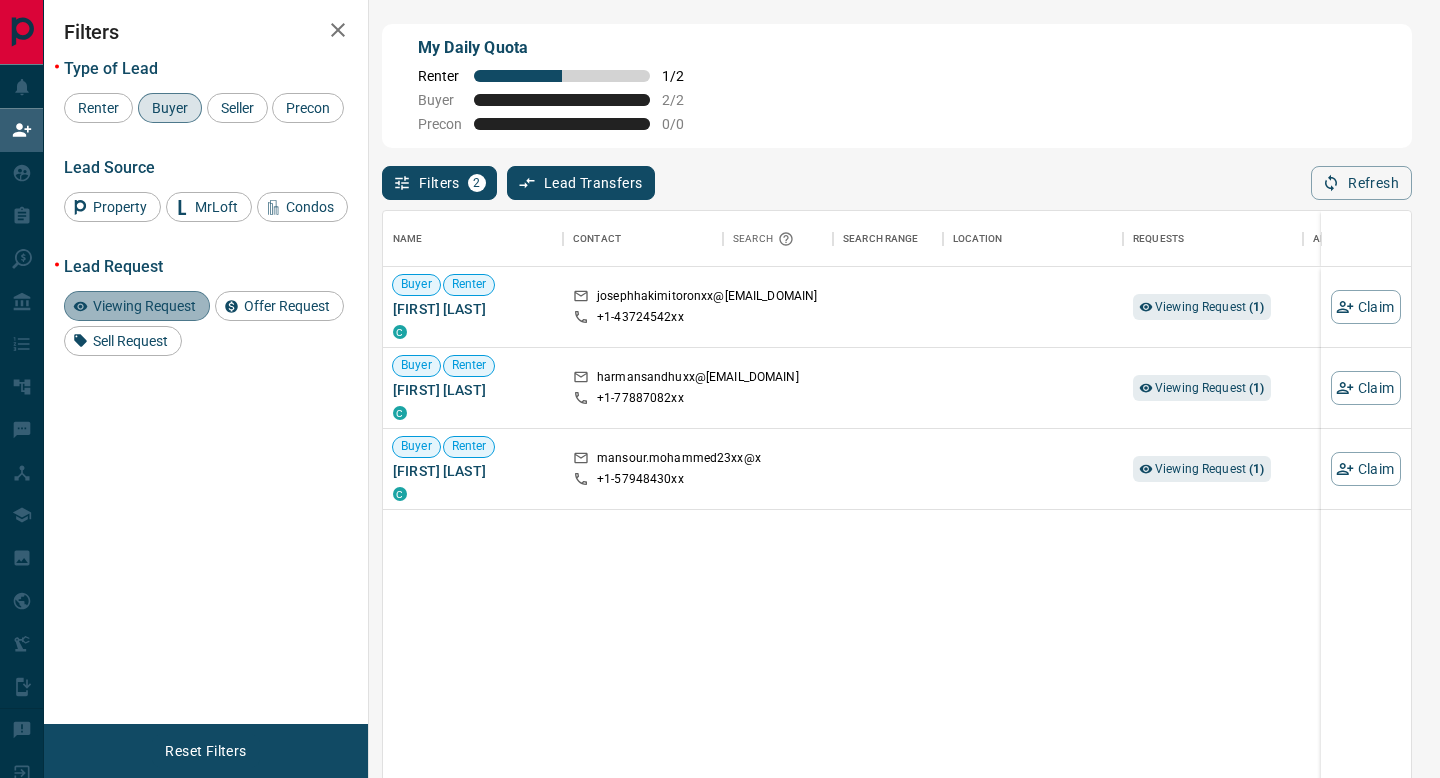 click on "Viewing Request" at bounding box center [144, 306] 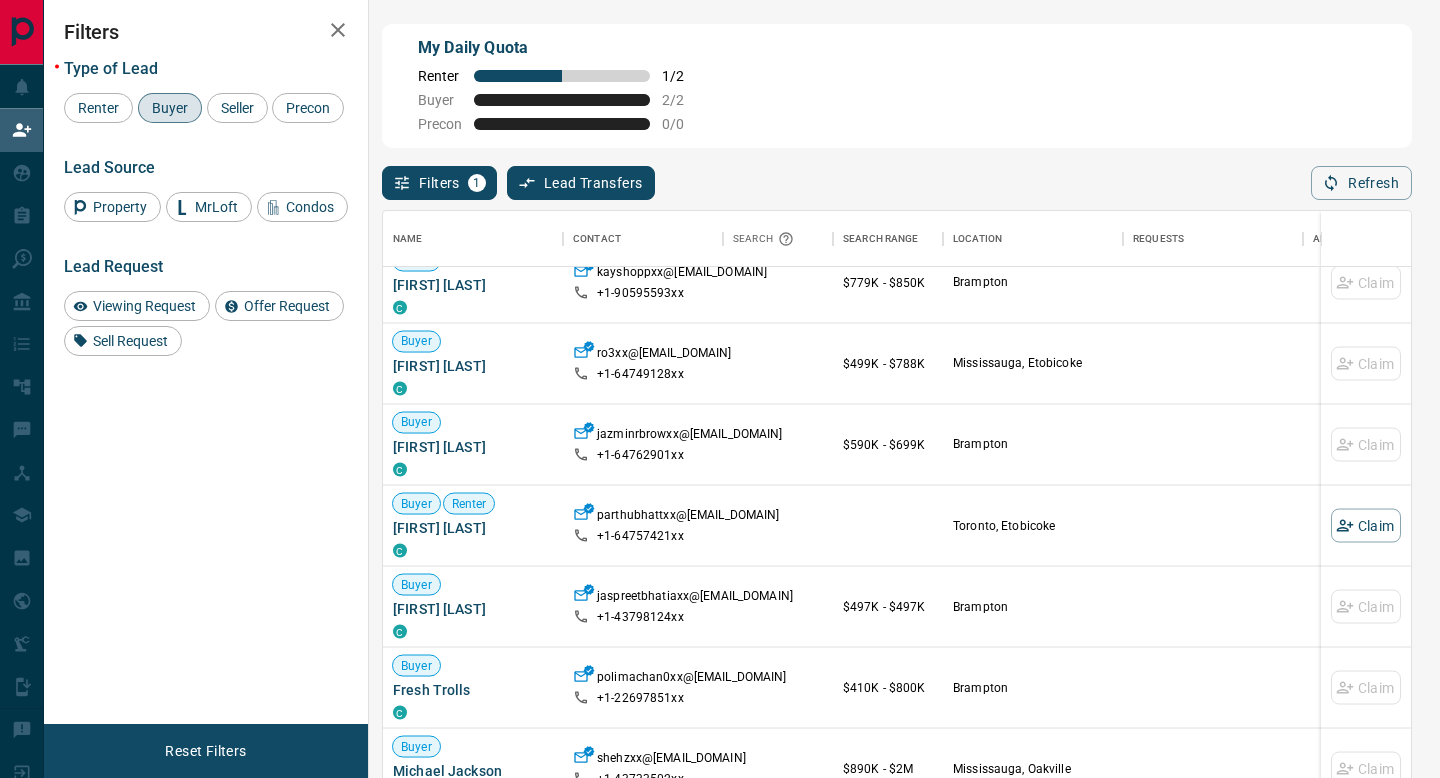 scroll, scrollTop: 2904, scrollLeft: 0, axis: vertical 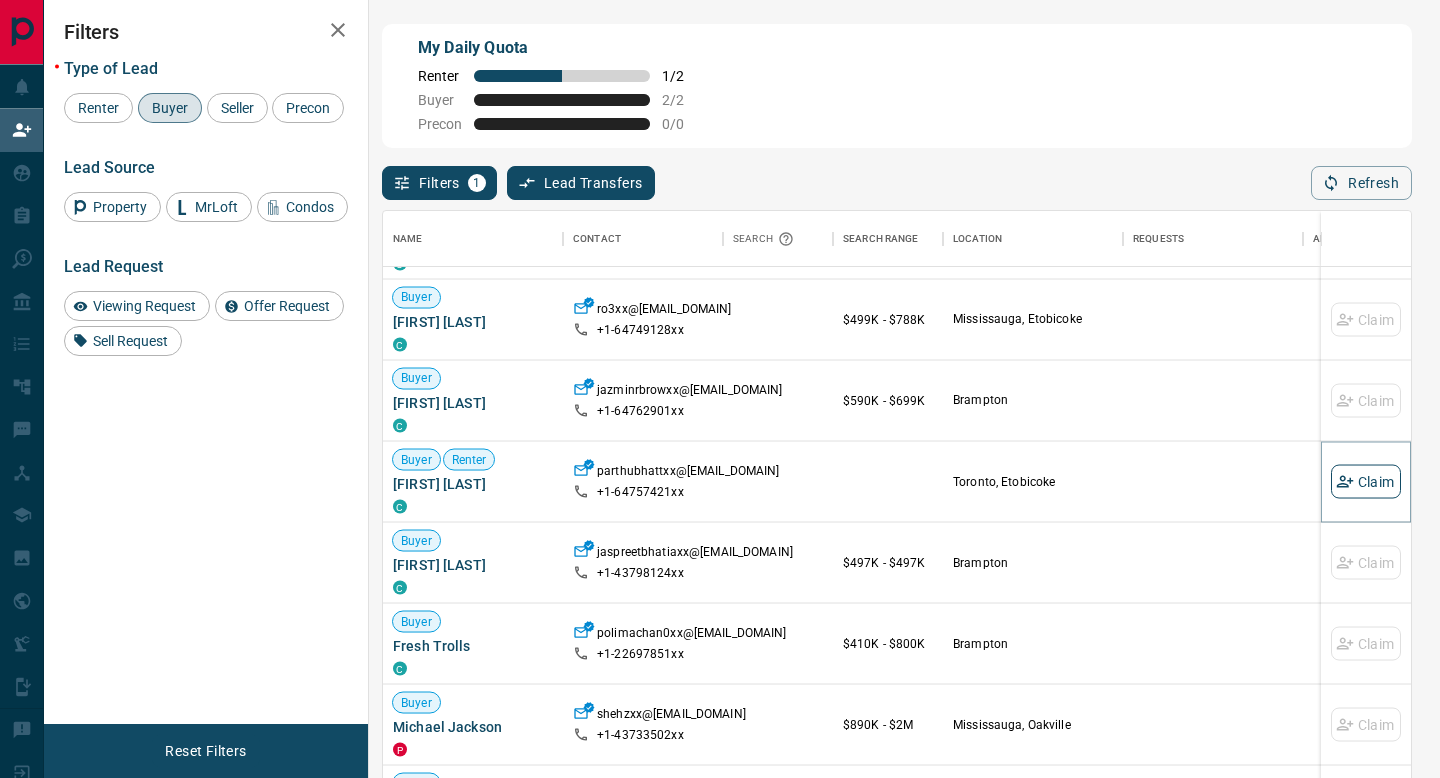 click on "Claim" at bounding box center (1366, 482) 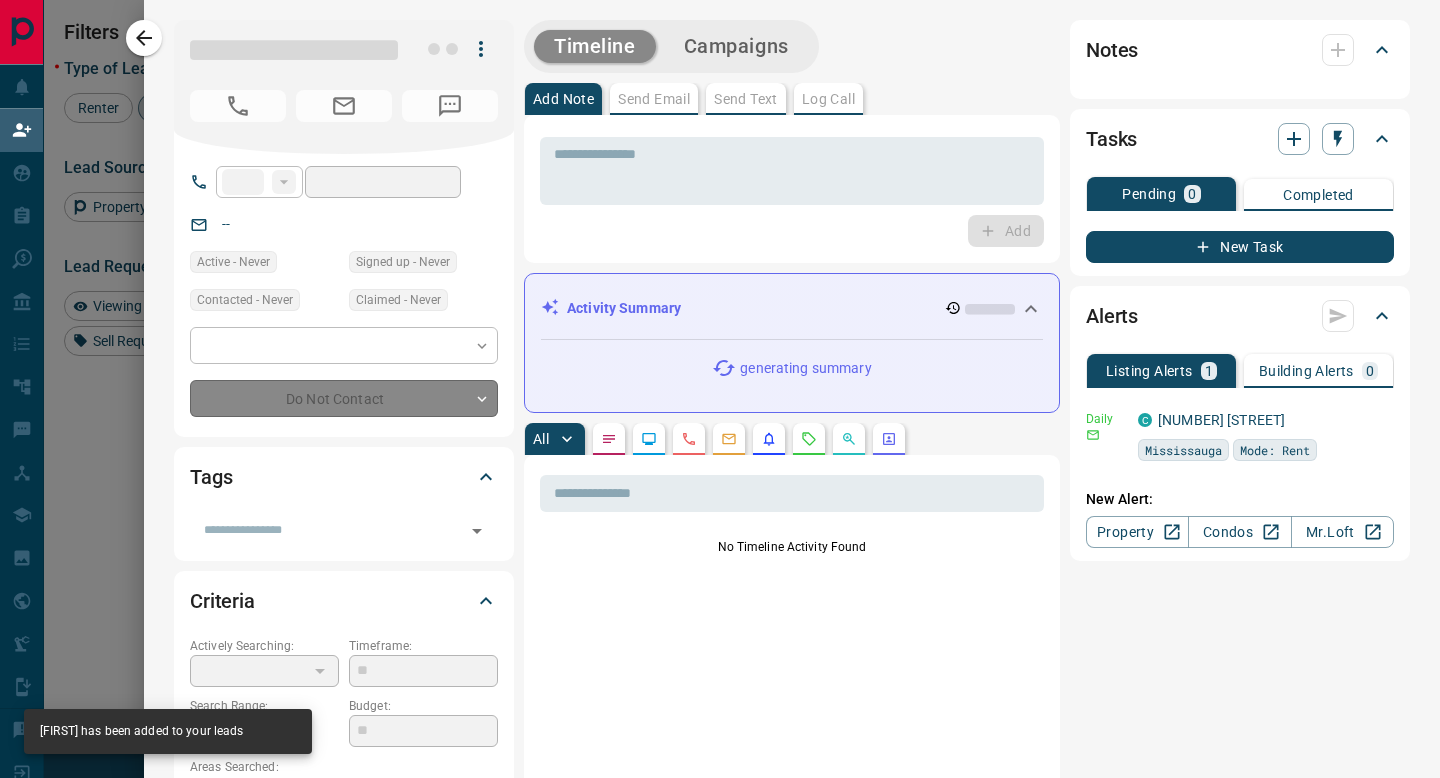 type on "**" 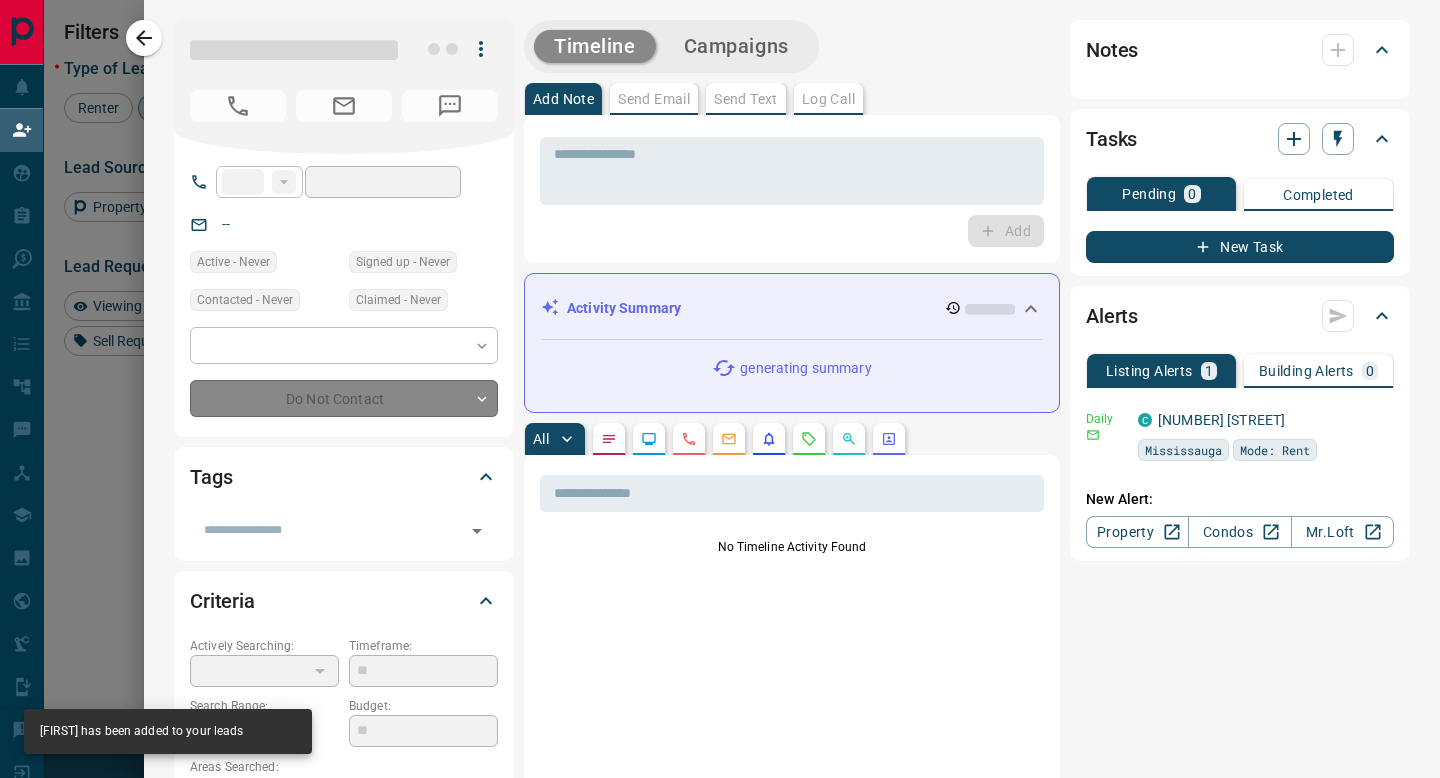 type on "**********" 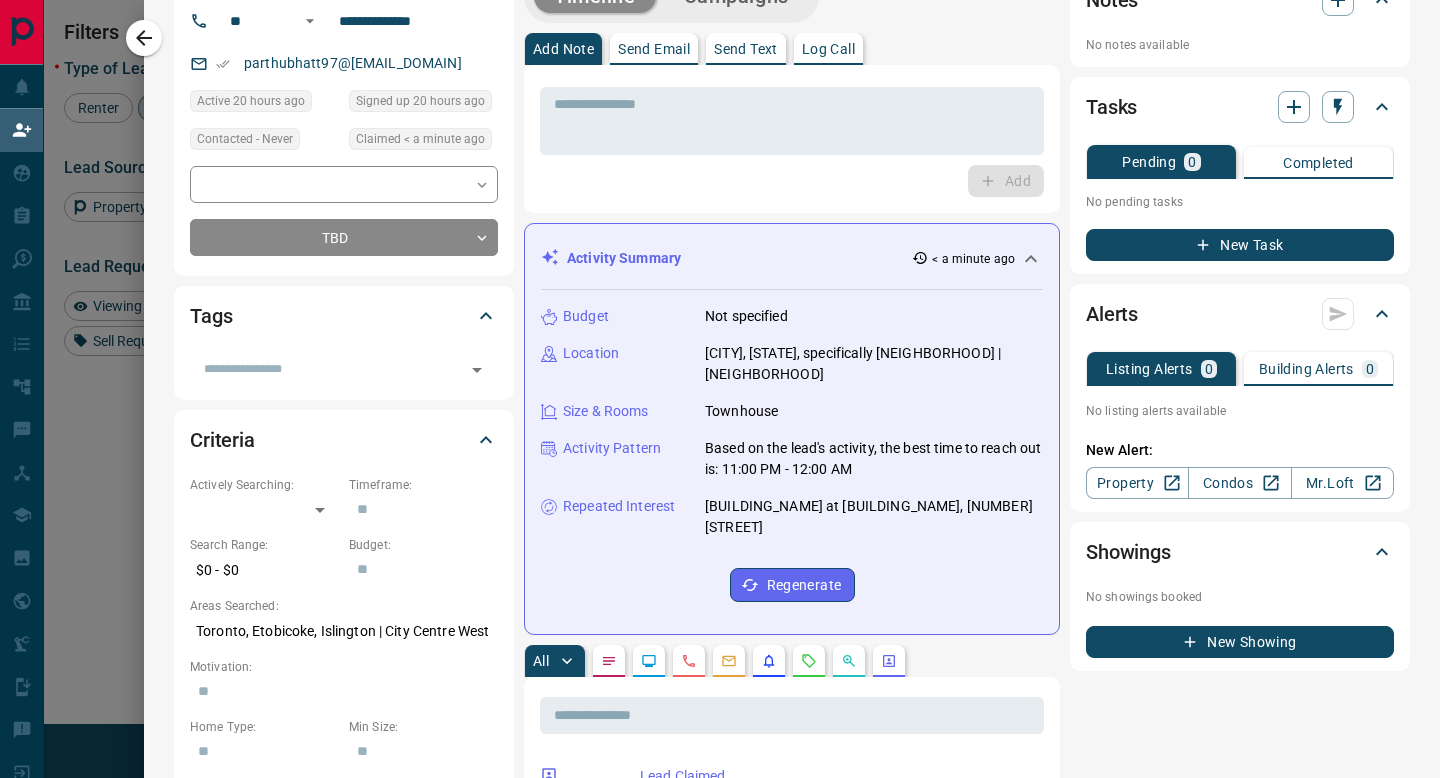 scroll, scrollTop: 0, scrollLeft: 0, axis: both 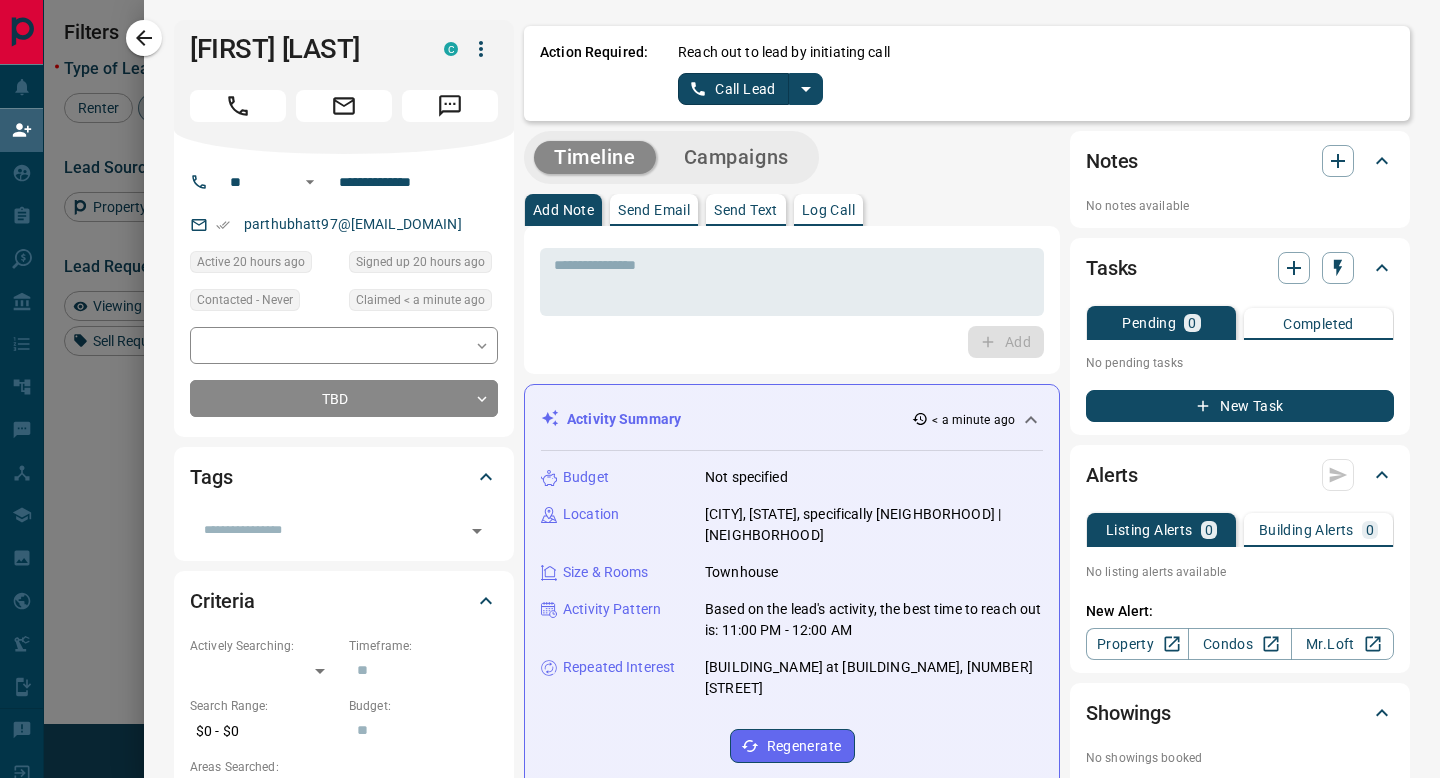 click on "Log Call" at bounding box center [828, 210] 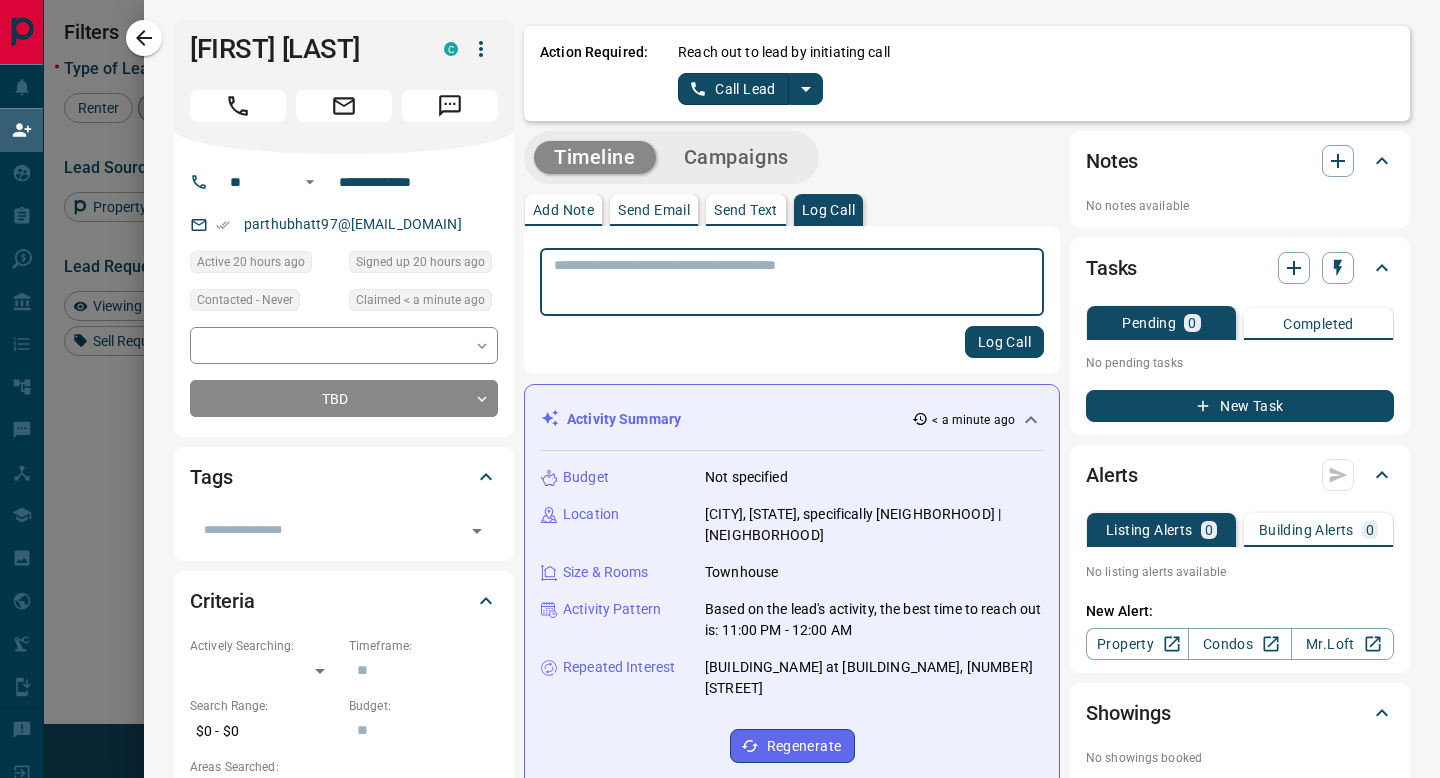 click at bounding box center (792, 282) 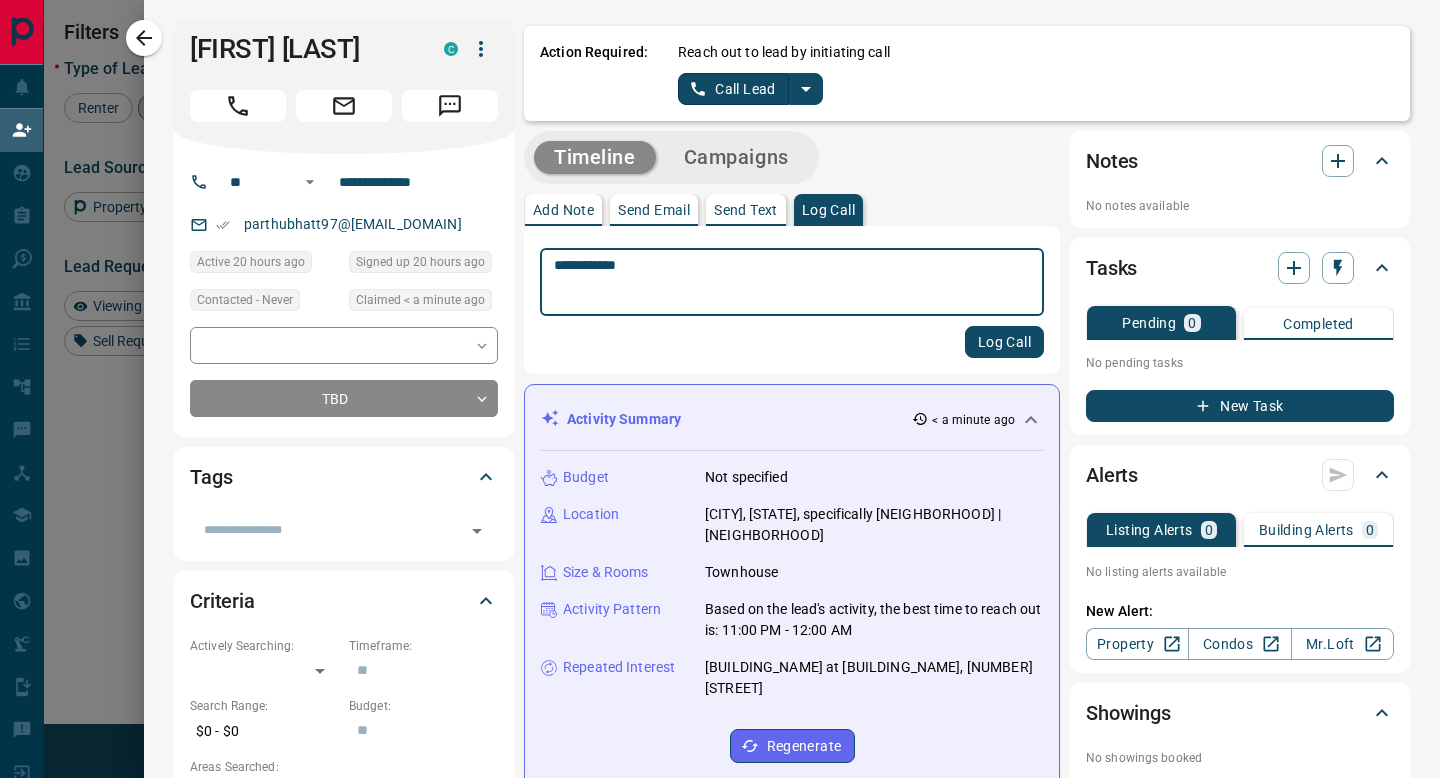 type on "**********" 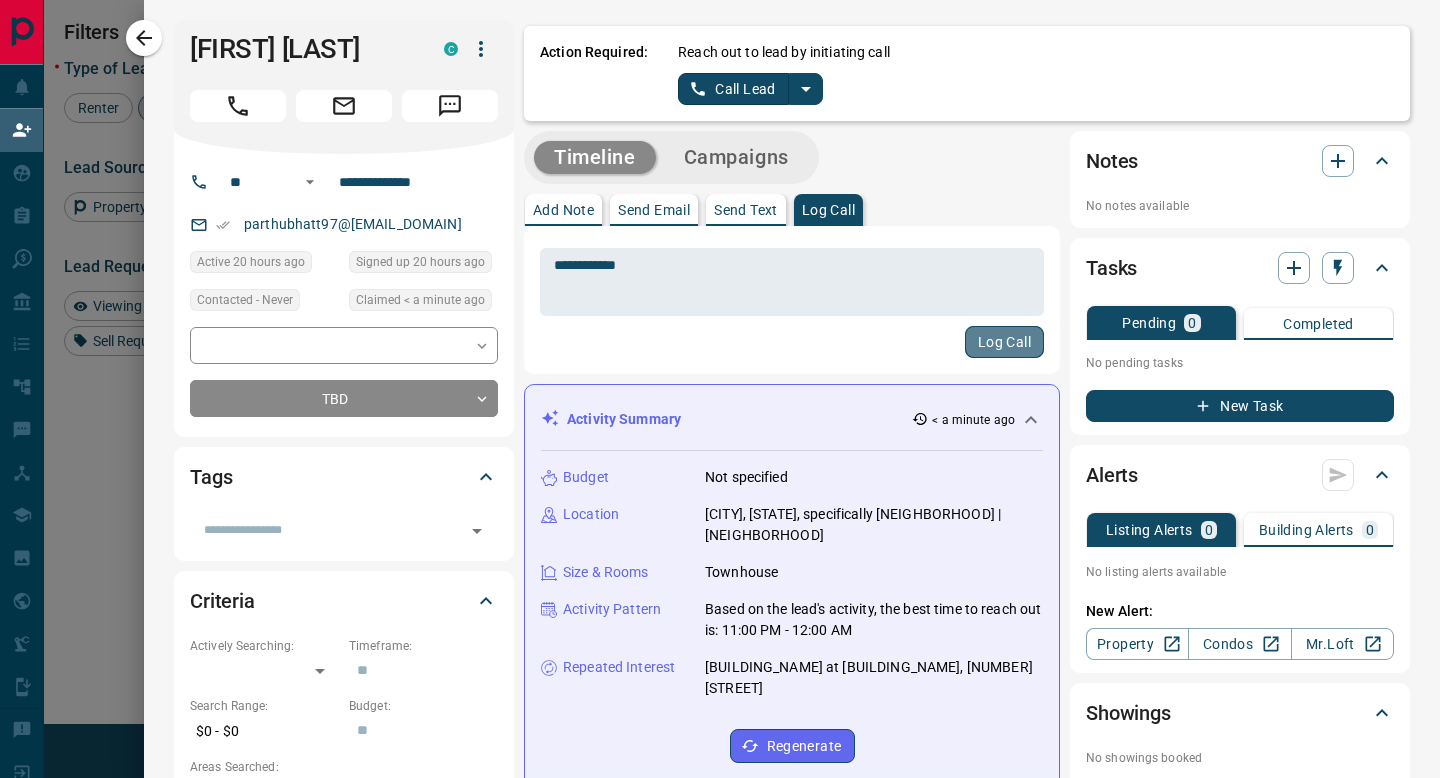 click on "Log Call" at bounding box center (1004, 342) 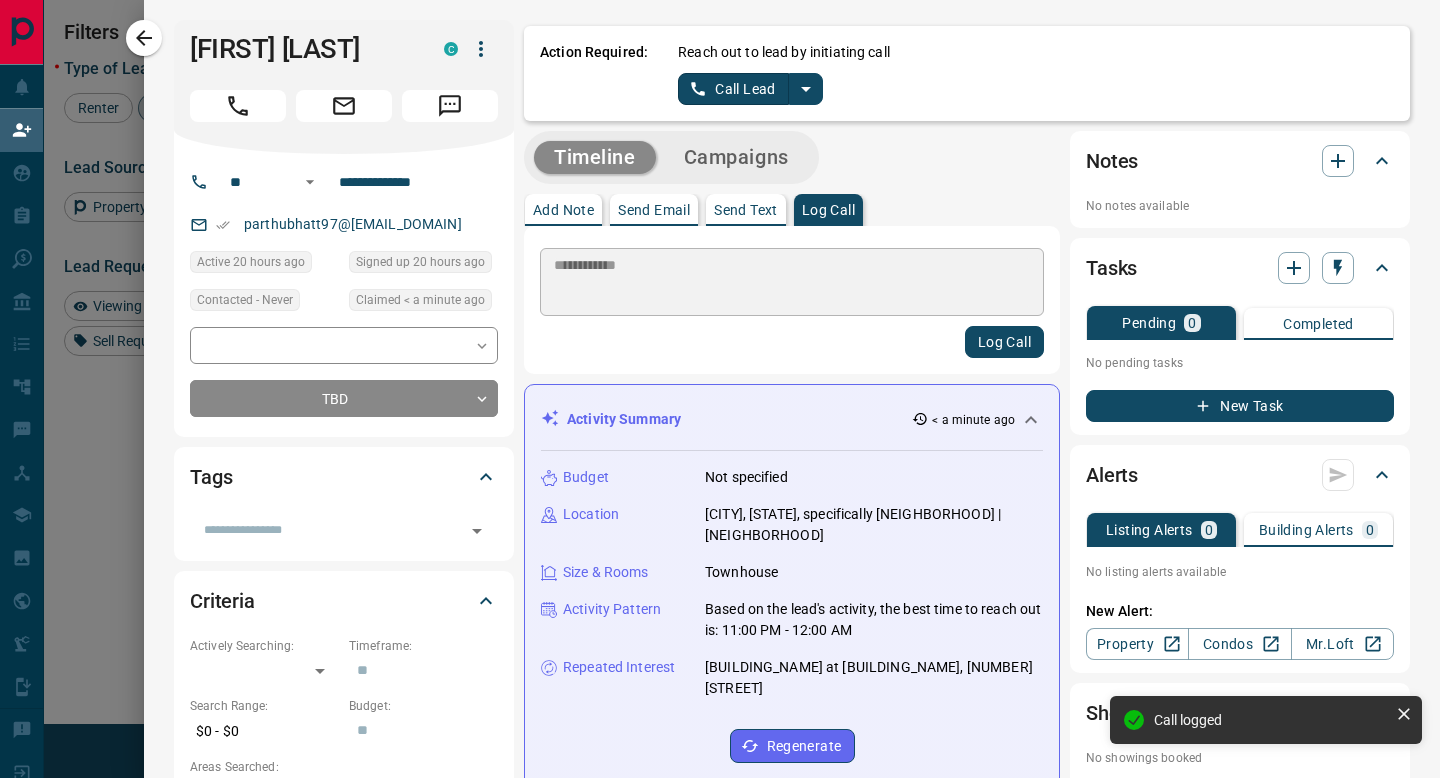 type 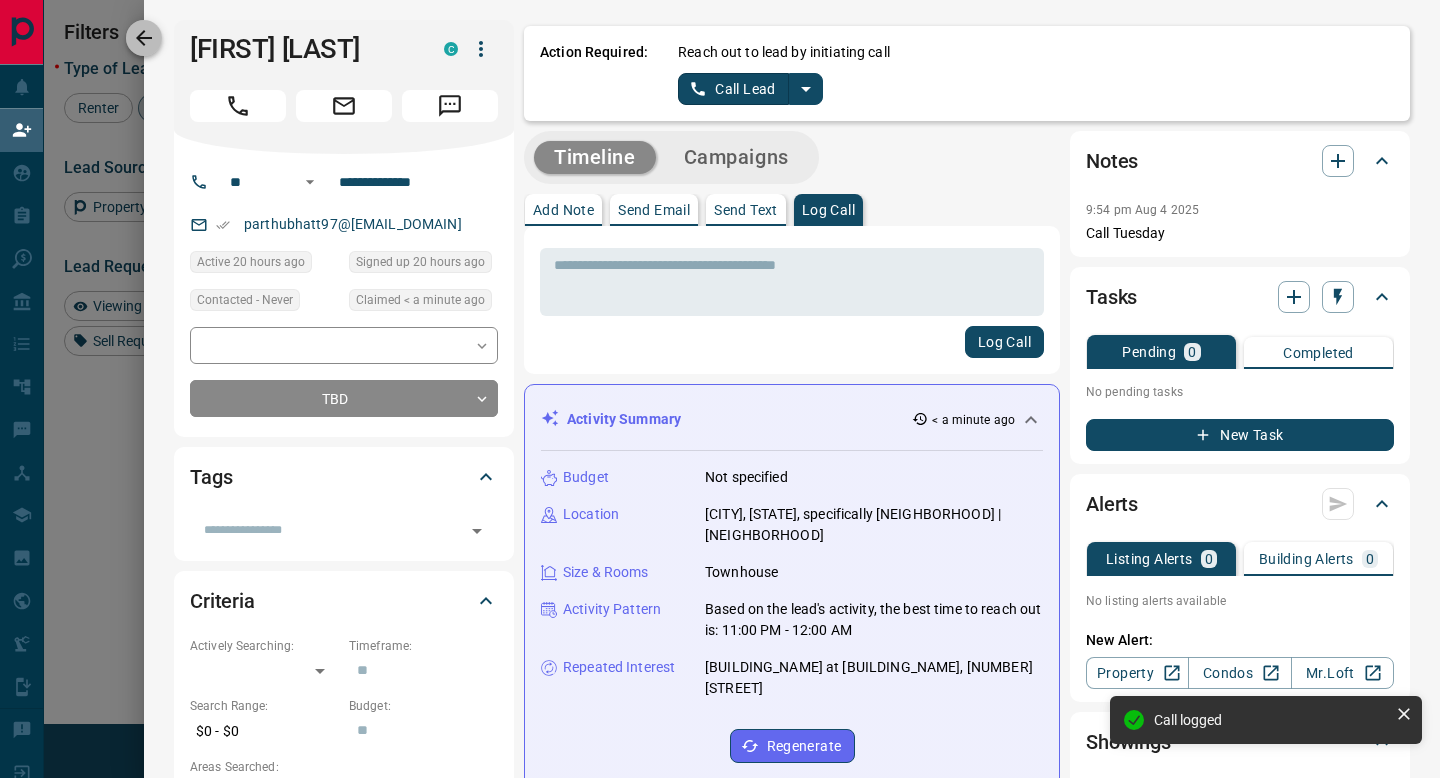 click at bounding box center (144, 38) 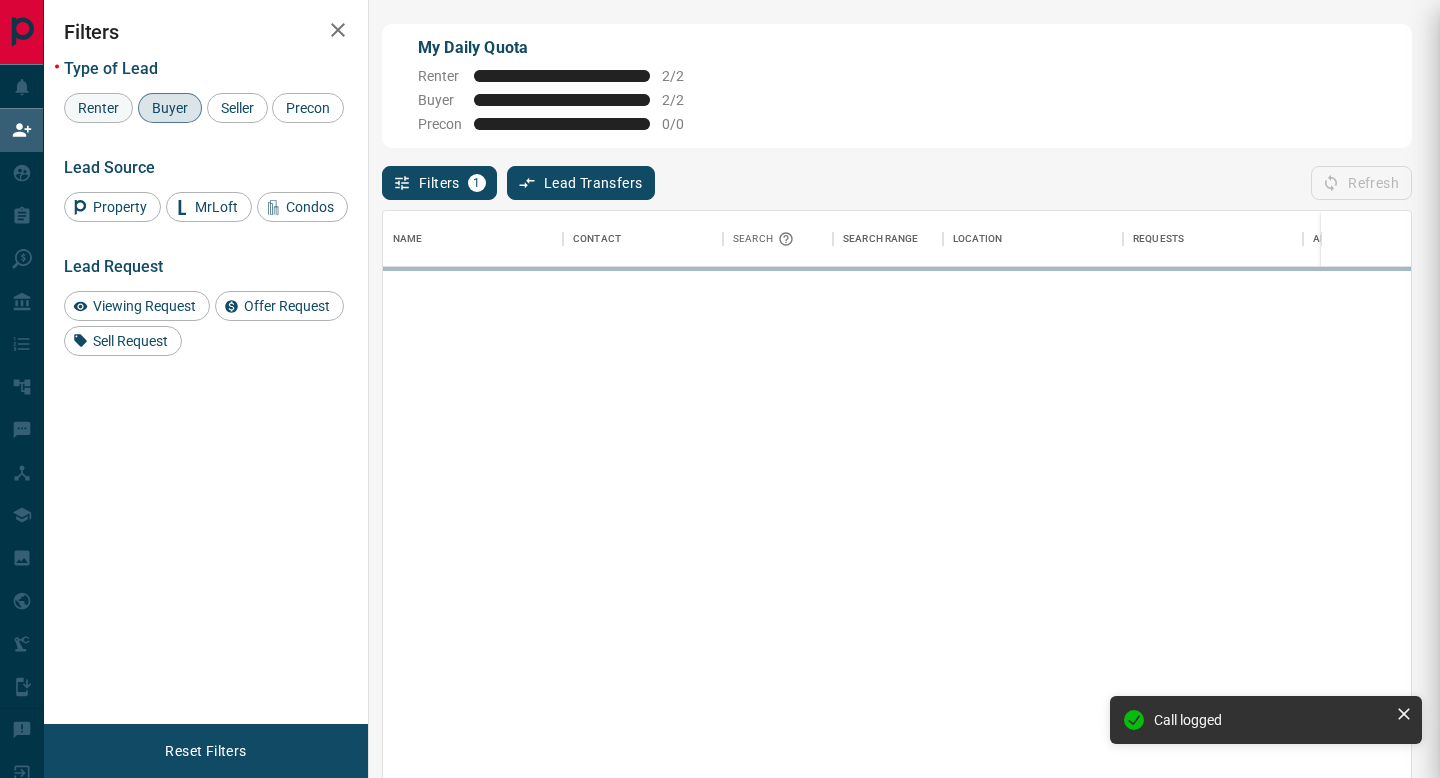 scroll, scrollTop: 0, scrollLeft: 1, axis: horizontal 